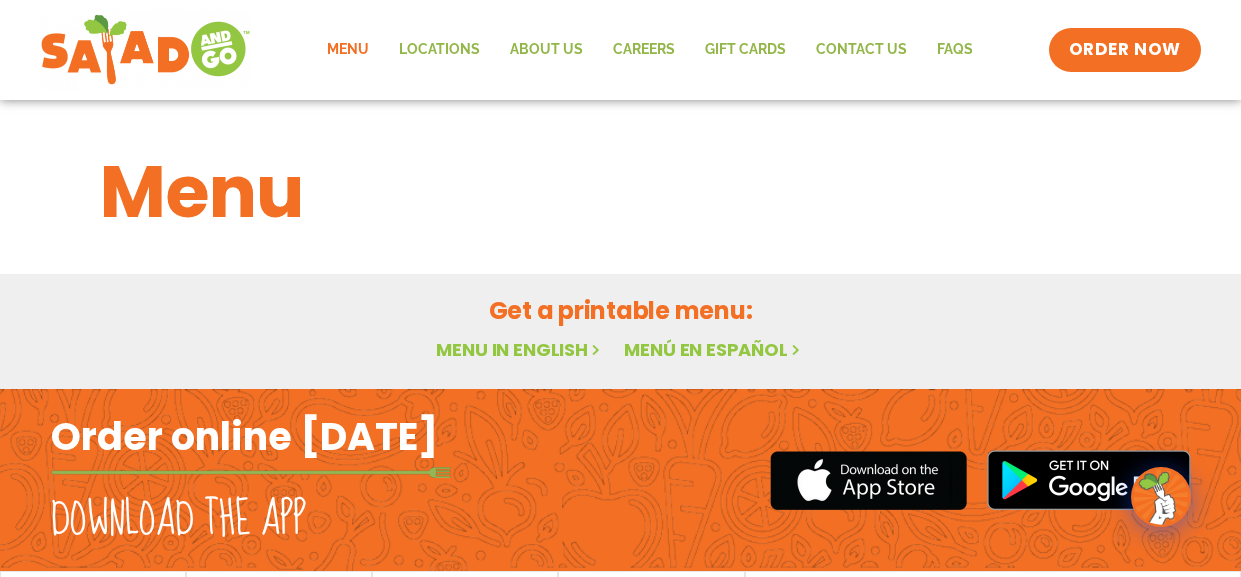 scroll, scrollTop: 0, scrollLeft: 0, axis: both 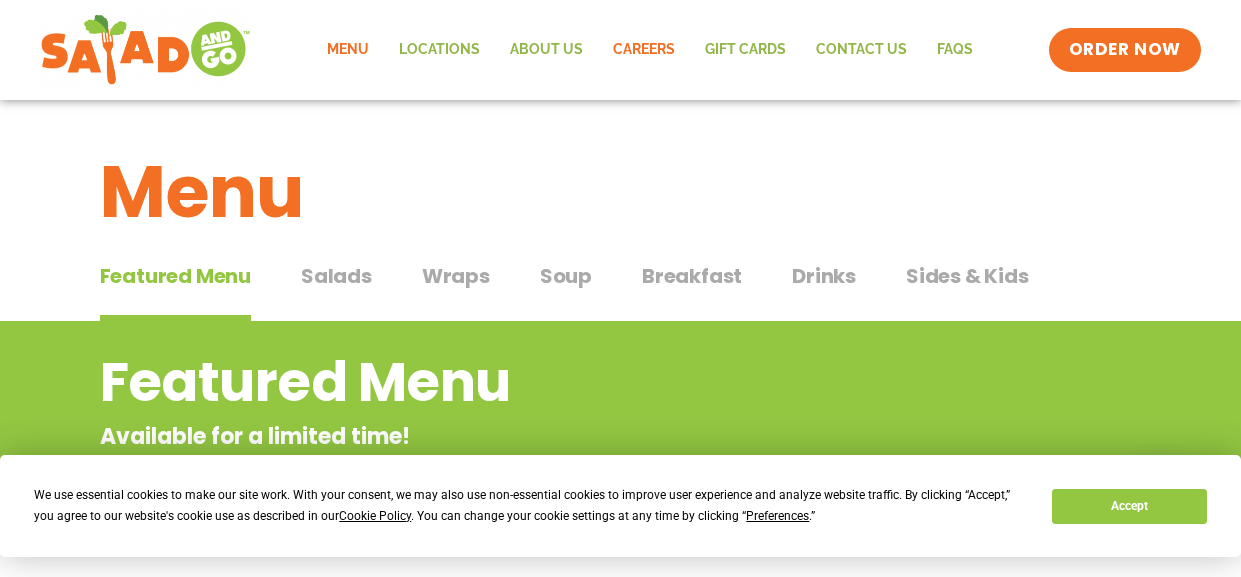 click on "Careers" 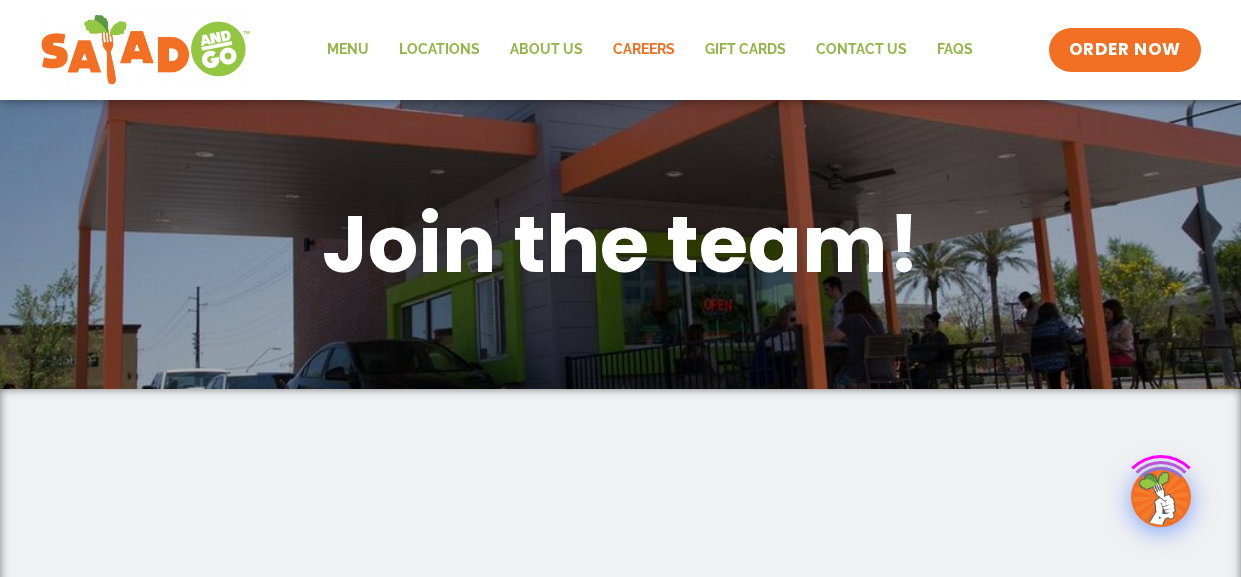 scroll, scrollTop: 0, scrollLeft: 0, axis: both 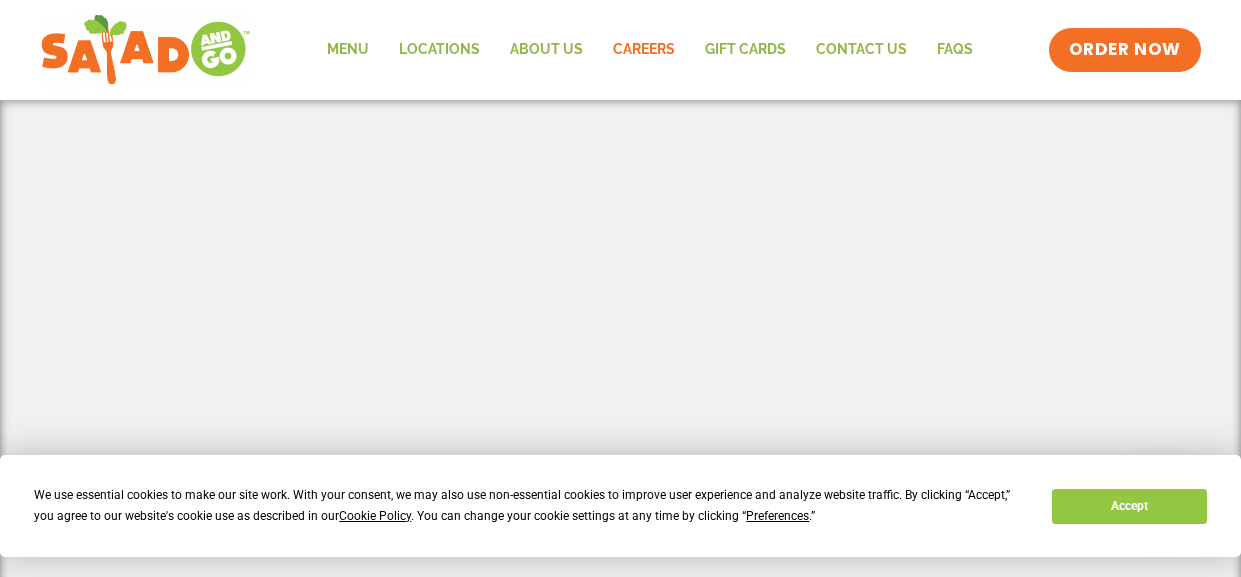 click at bounding box center [621, 228] 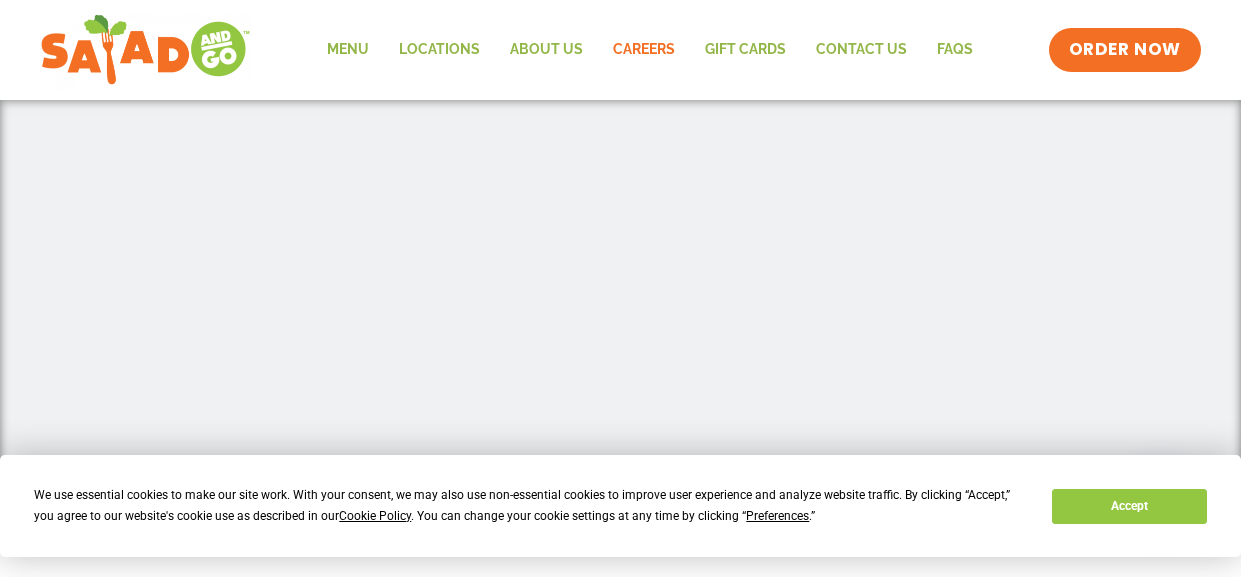 scroll, scrollTop: 667, scrollLeft: 0, axis: vertical 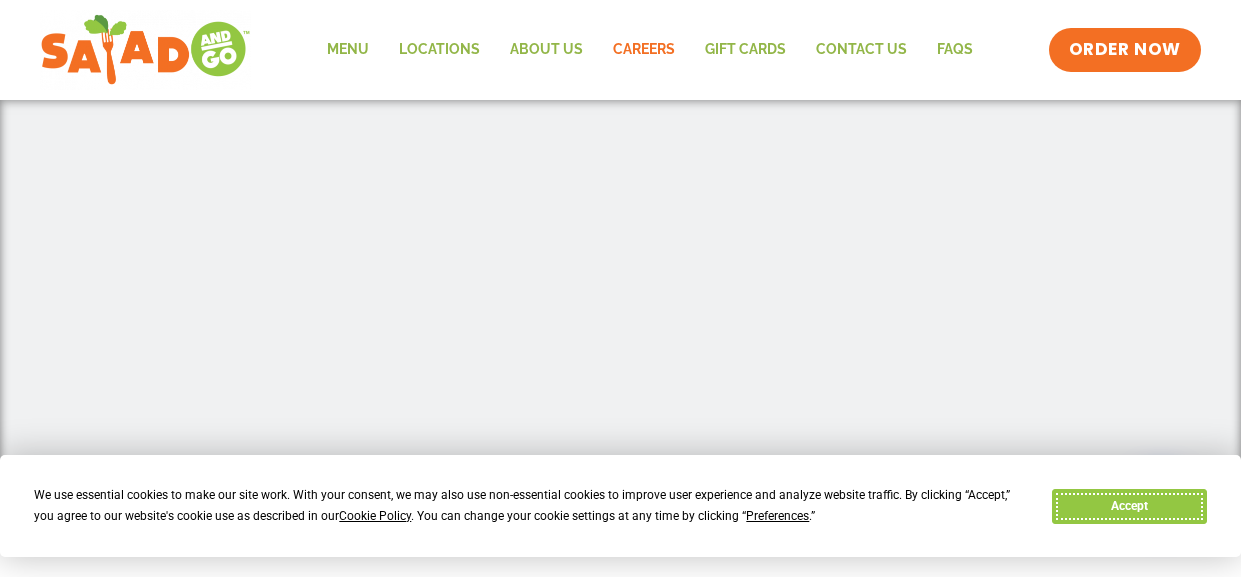 click on "Accept" at bounding box center [1129, 506] 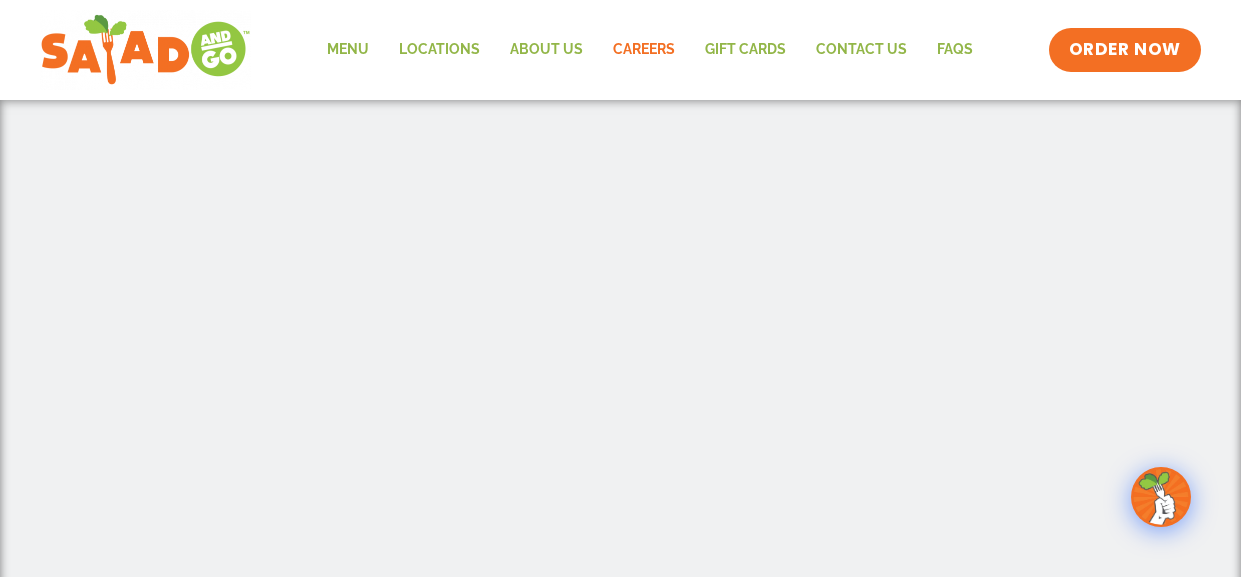 scroll, scrollTop: 466, scrollLeft: 0, axis: vertical 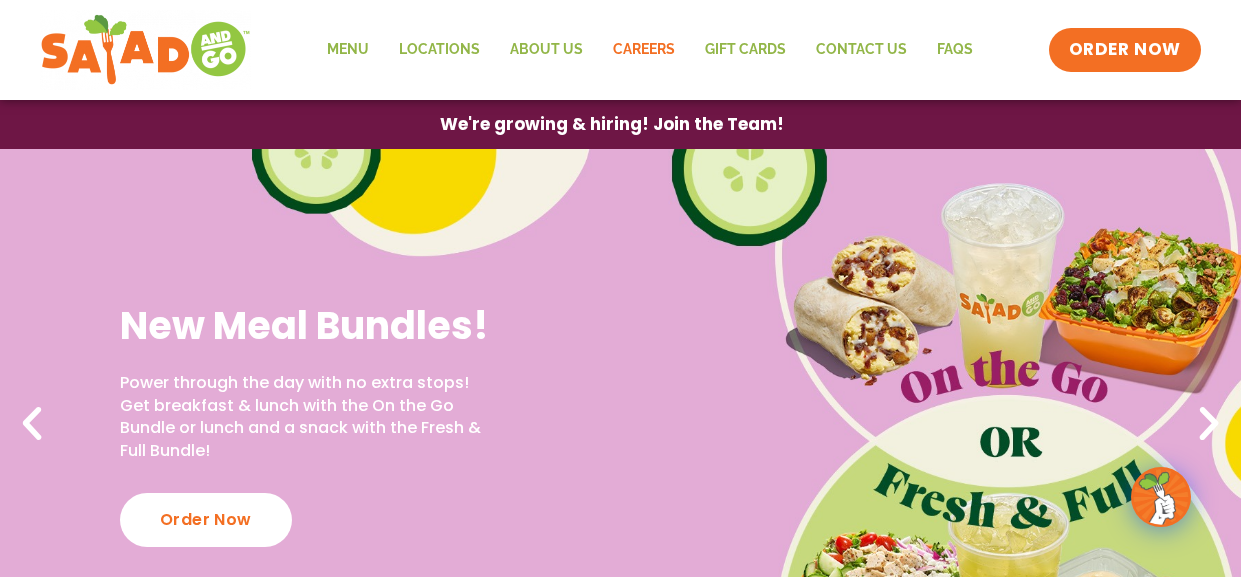 click on "Careers" 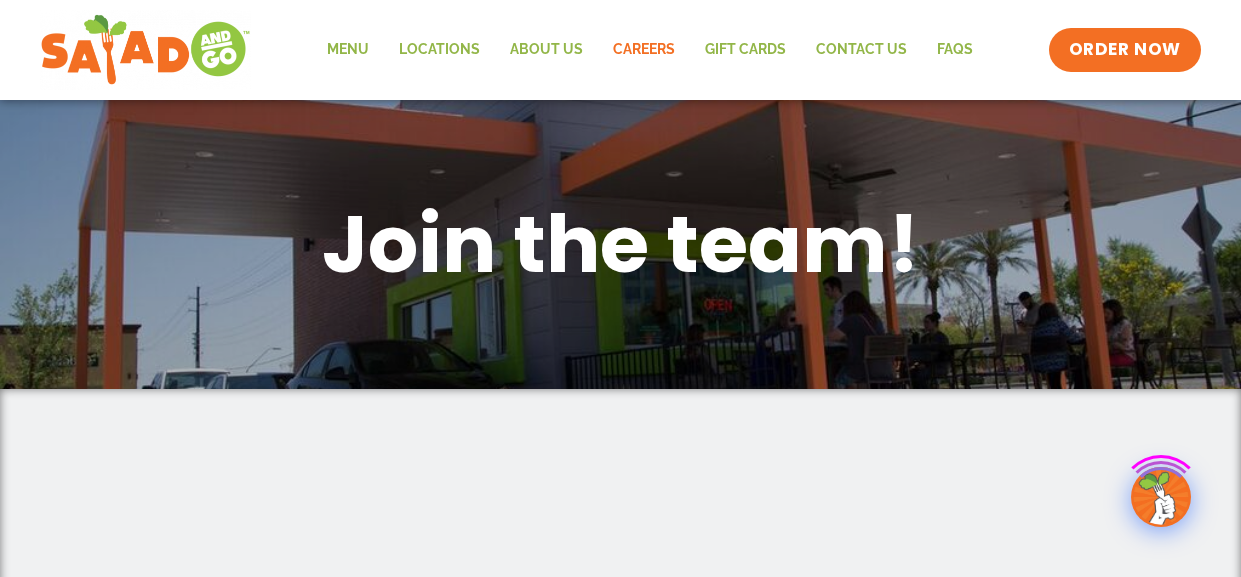 scroll, scrollTop: 0, scrollLeft: 0, axis: both 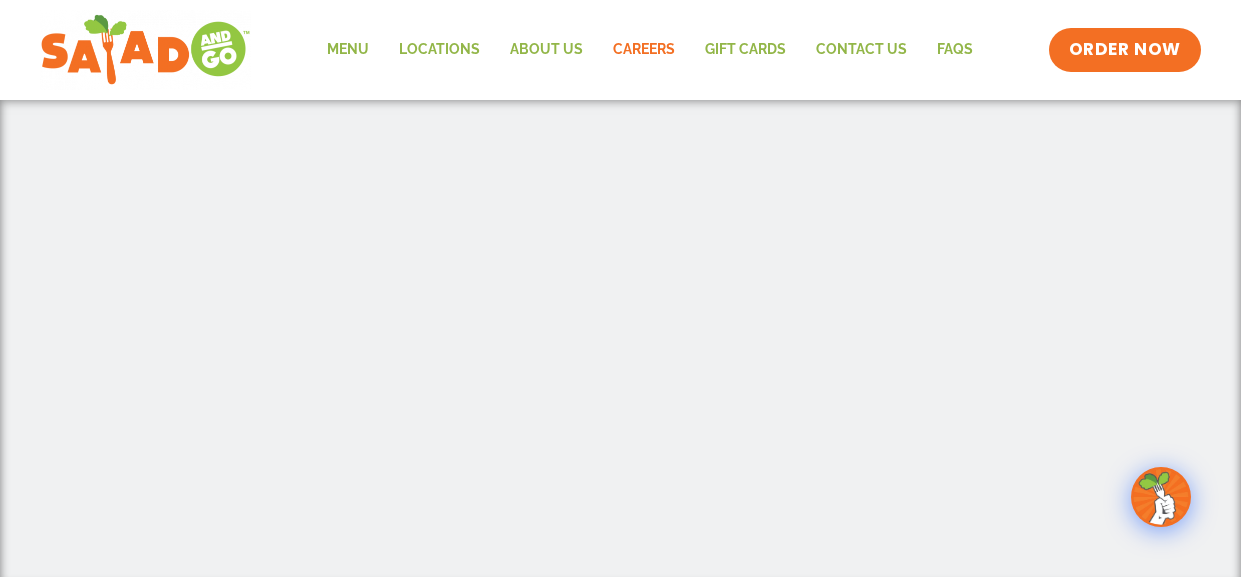 click at bounding box center [621, 217] 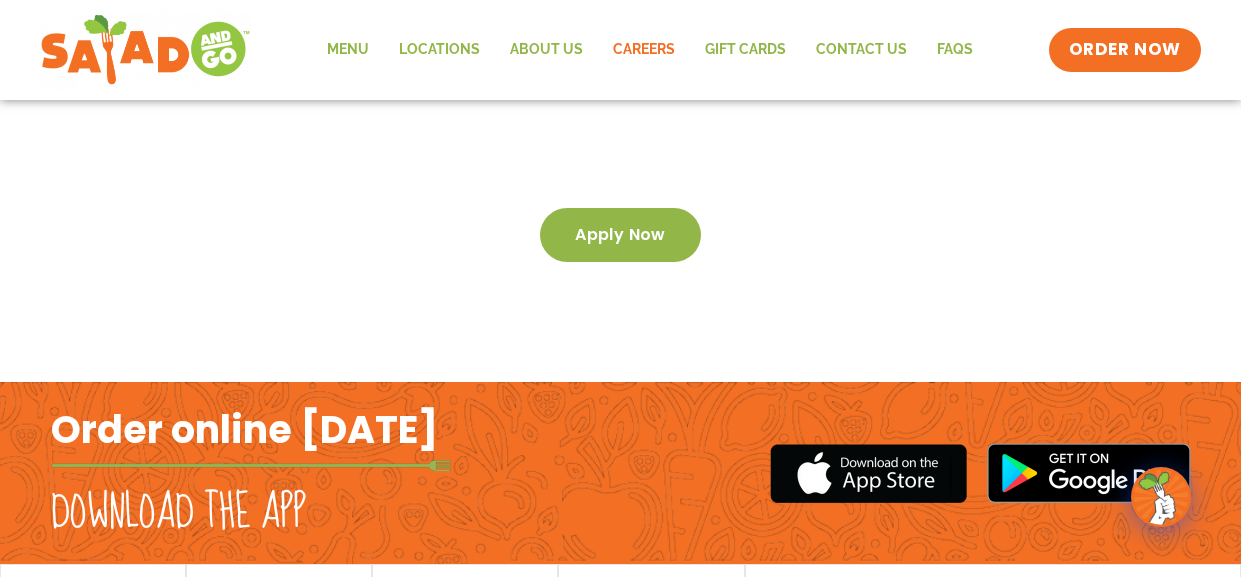 scroll, scrollTop: 3469, scrollLeft: 0, axis: vertical 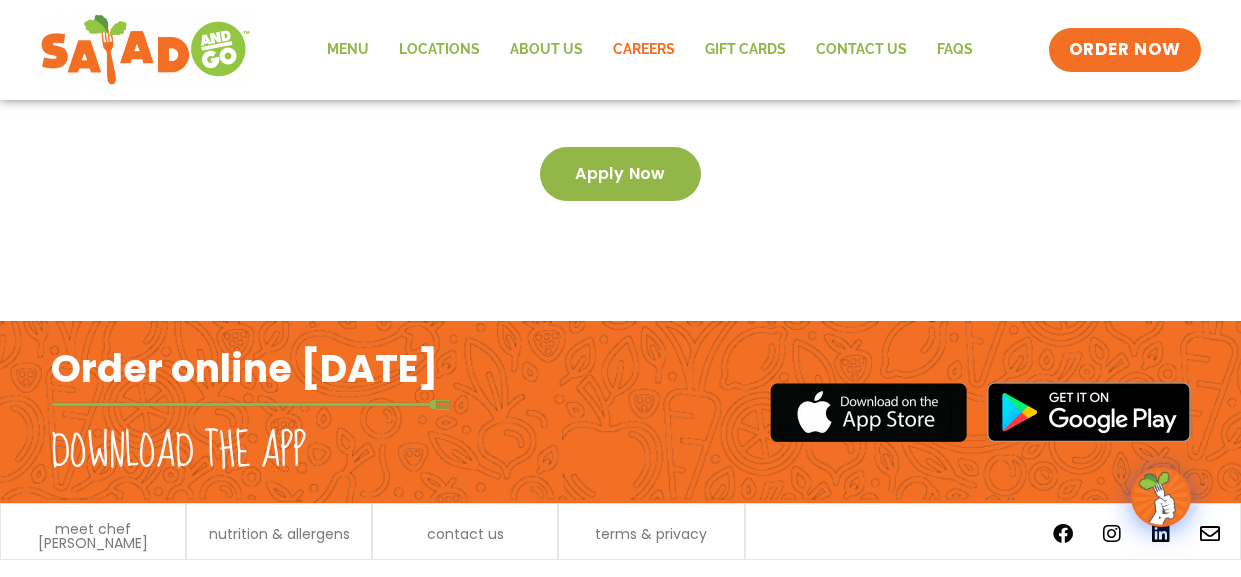 click on "Apply now" at bounding box center [620, 174] 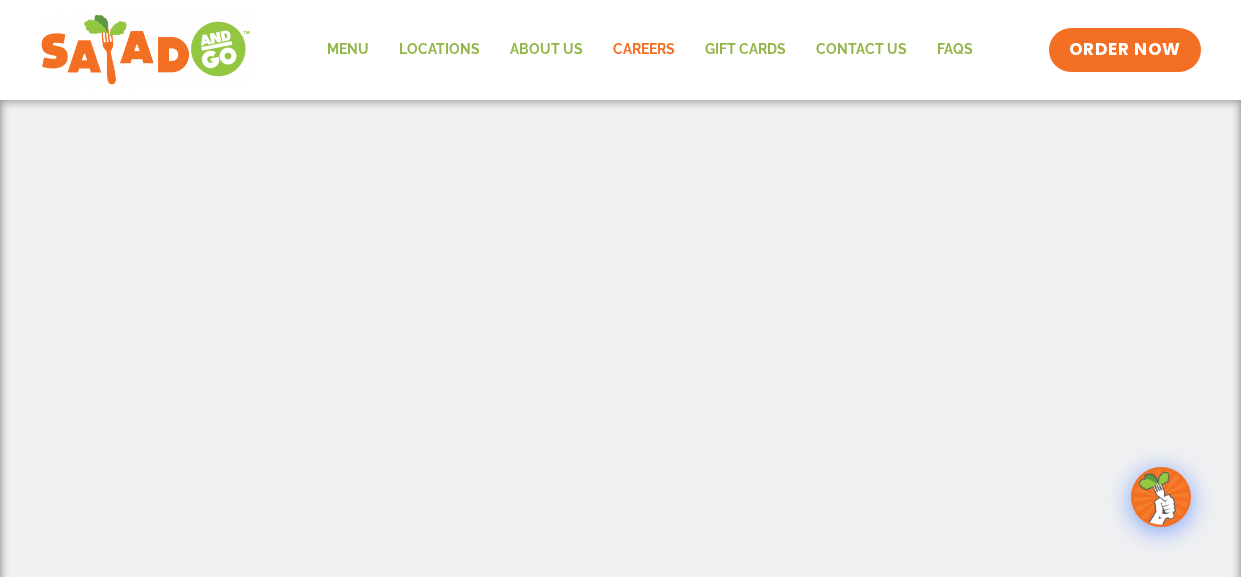 scroll, scrollTop: 309, scrollLeft: 0, axis: vertical 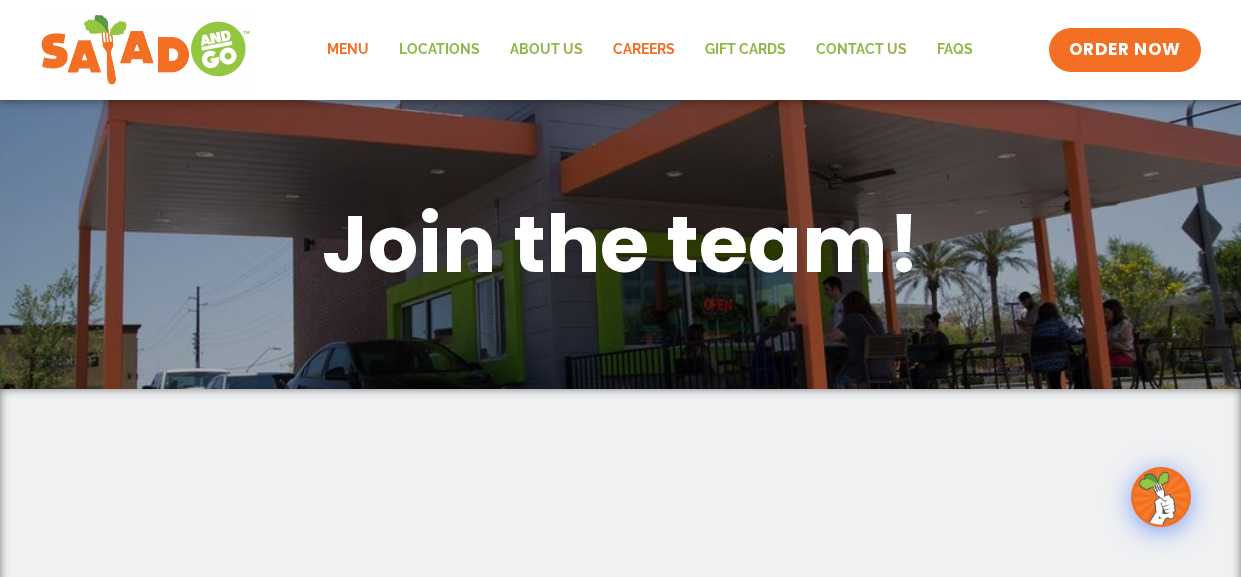 click on "Menu" 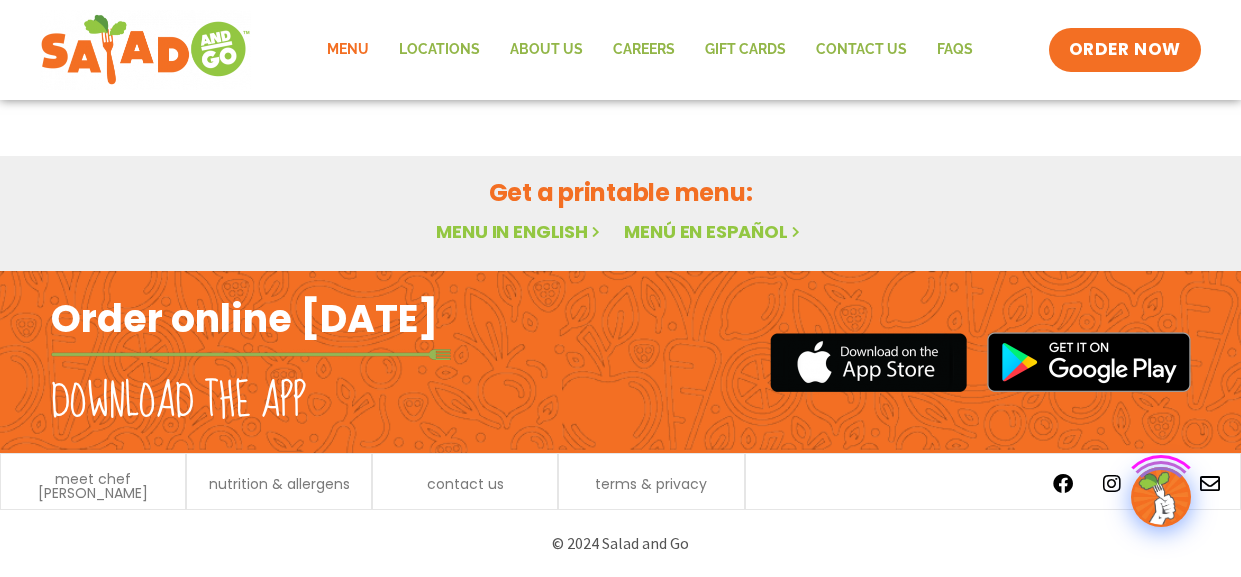 scroll, scrollTop: 118, scrollLeft: 0, axis: vertical 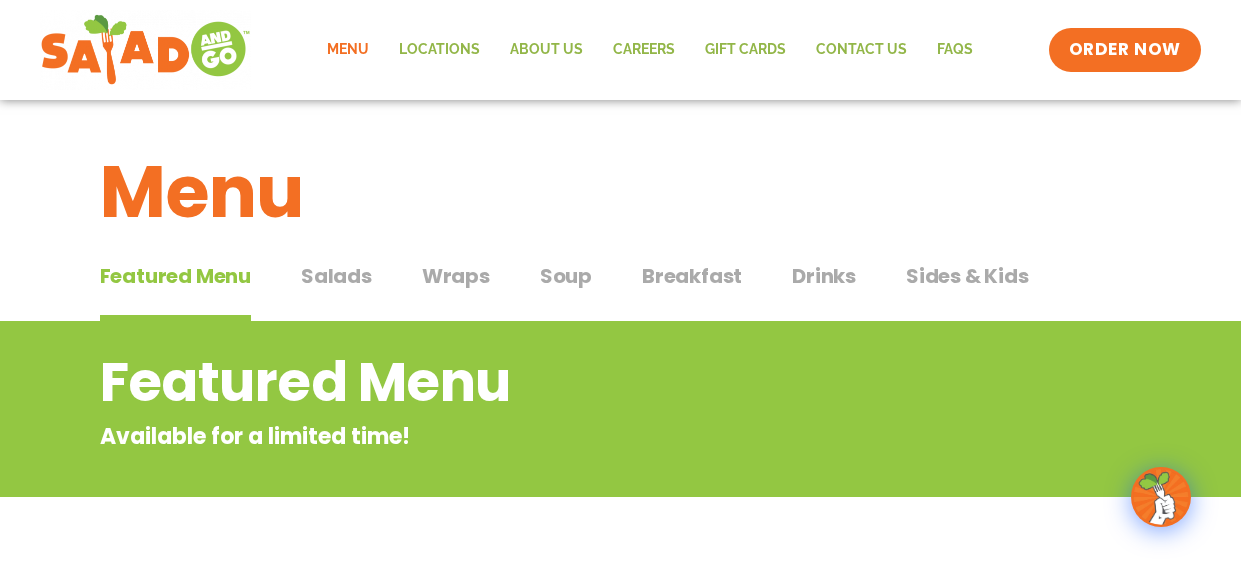 click on "Menu" 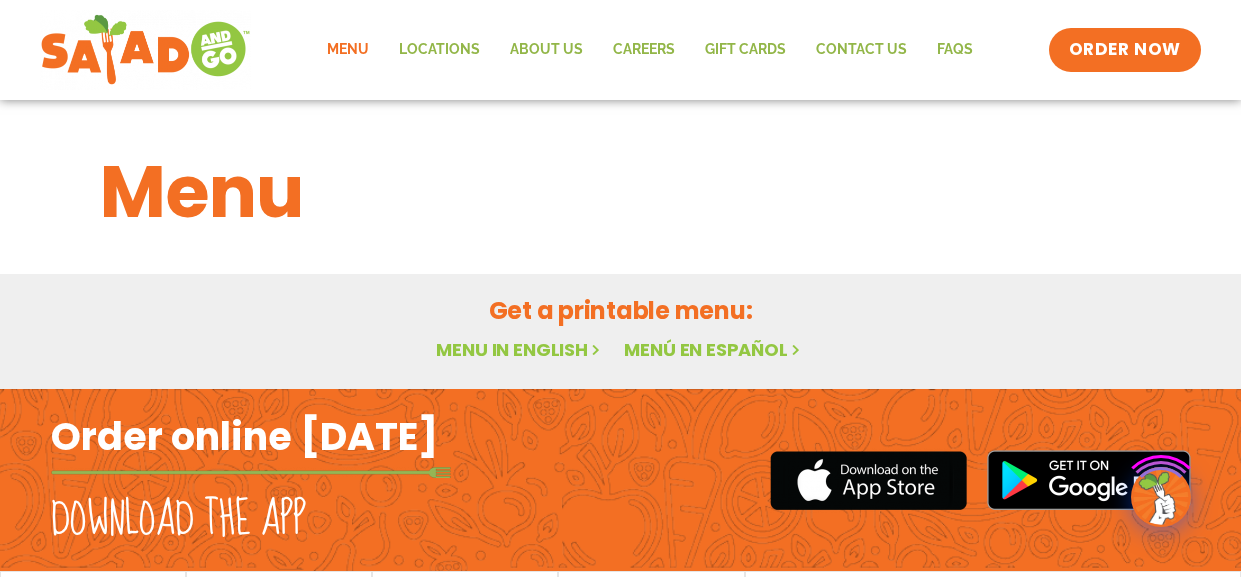 scroll, scrollTop: 0, scrollLeft: 0, axis: both 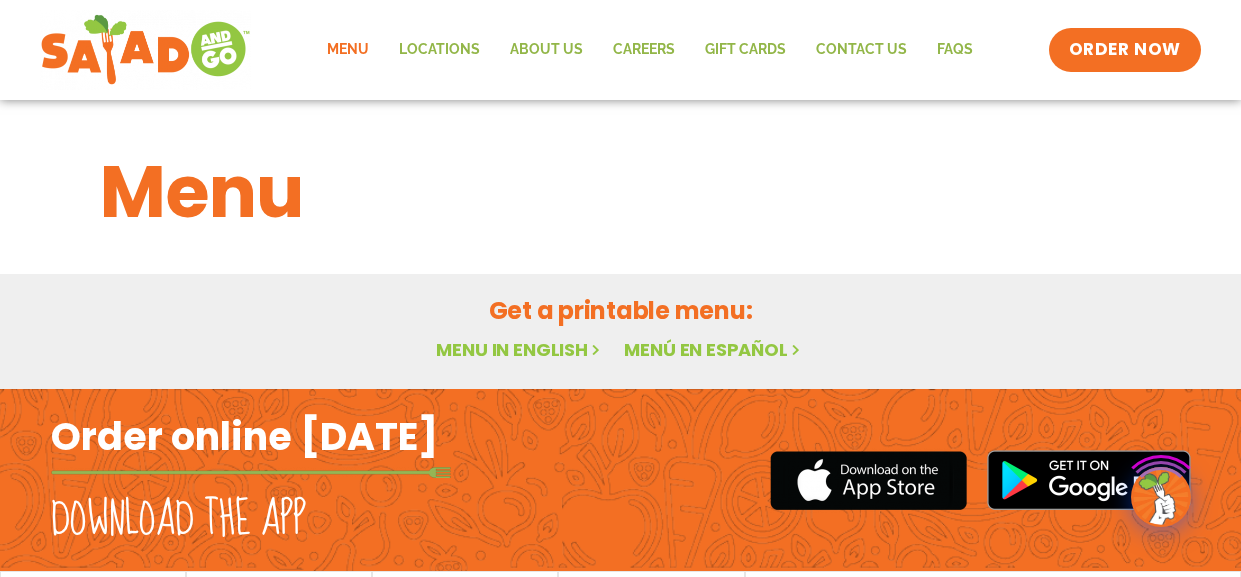 click on "Menu in English" at bounding box center [520, 349] 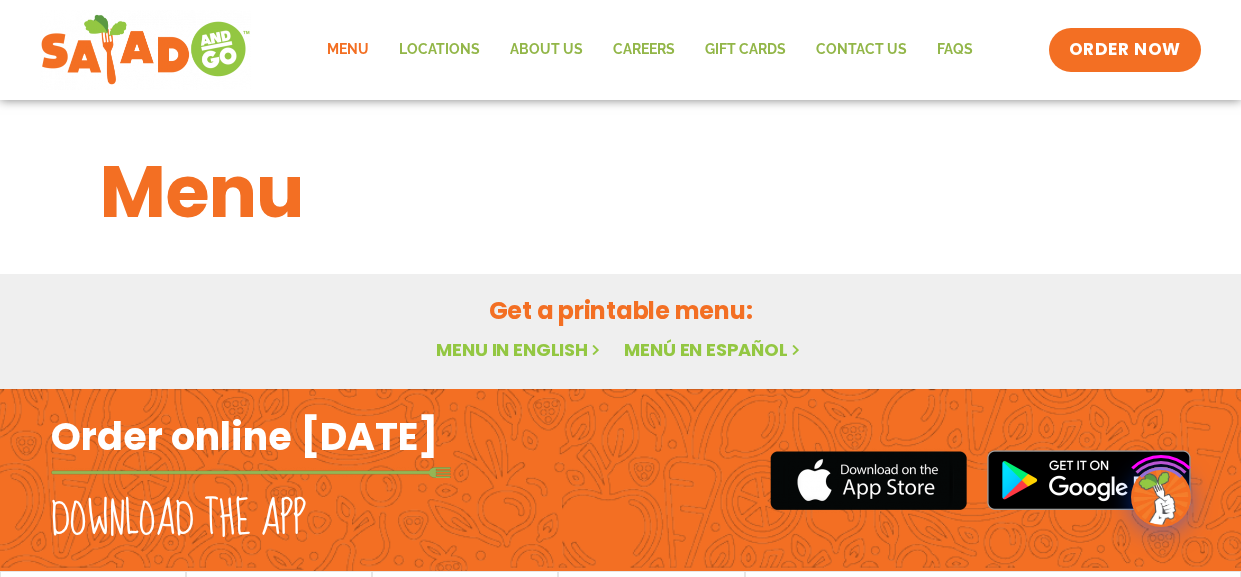 scroll, scrollTop: 118, scrollLeft: 0, axis: vertical 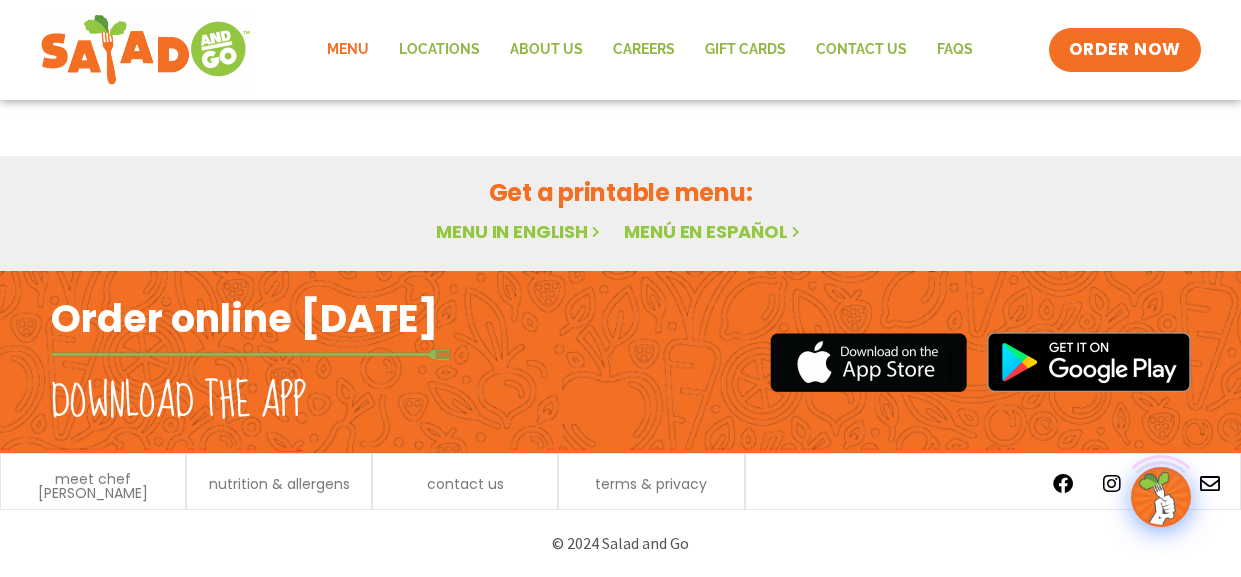 click on "Menu in English" at bounding box center [520, 231] 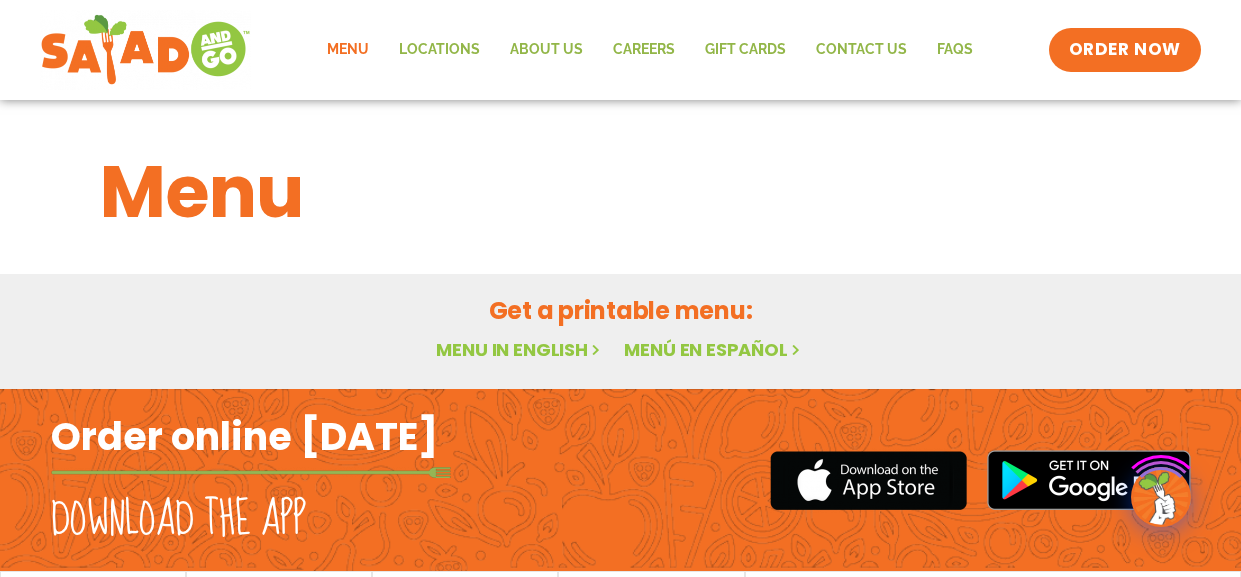 scroll, scrollTop: 46, scrollLeft: 0, axis: vertical 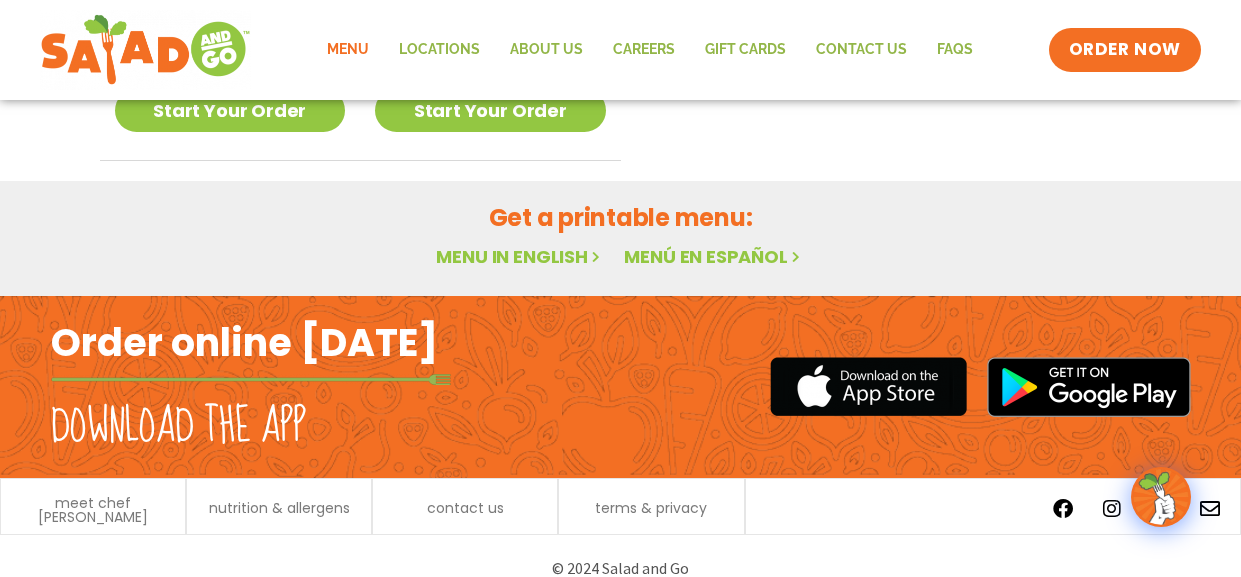 click on "Menu in English" at bounding box center [520, 256] 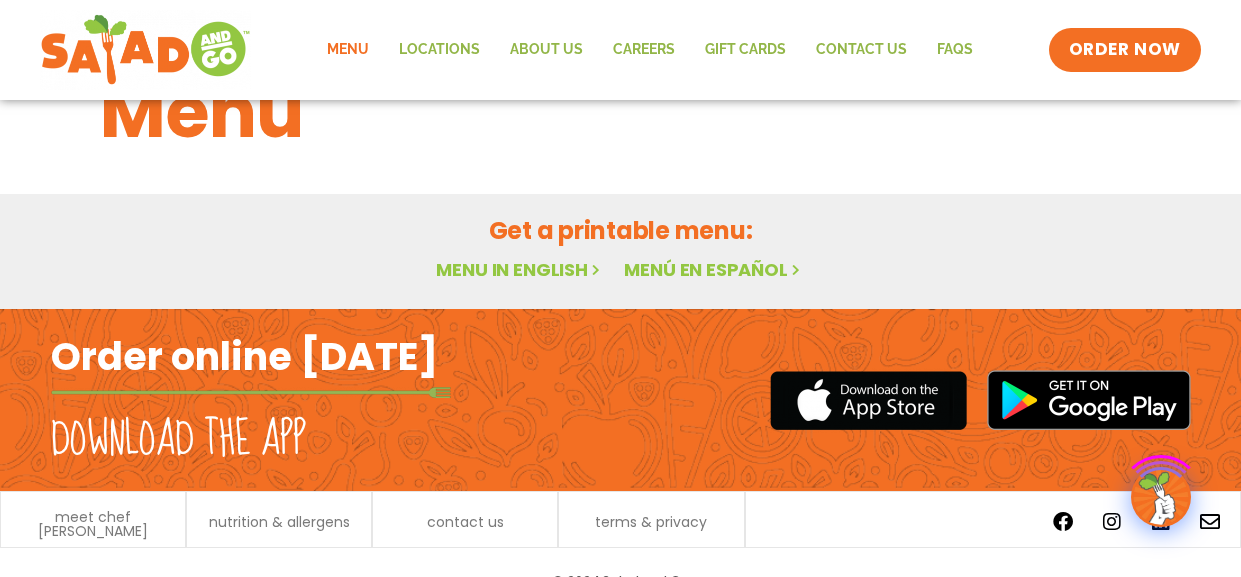 scroll, scrollTop: 118, scrollLeft: 0, axis: vertical 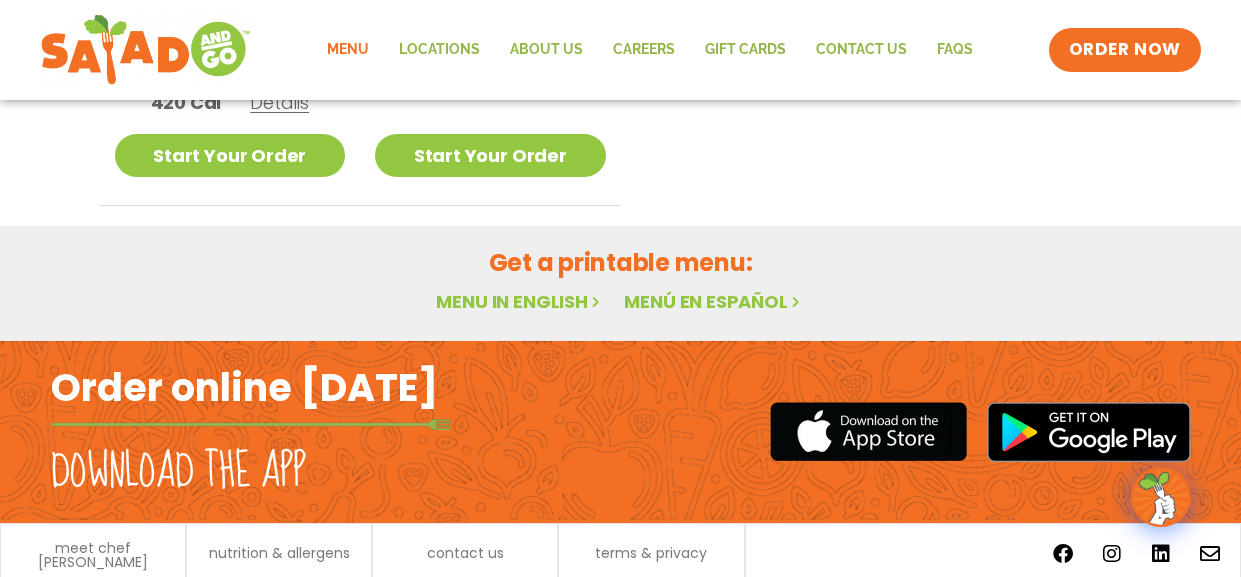 click on "Menu in English" at bounding box center [520, 301] 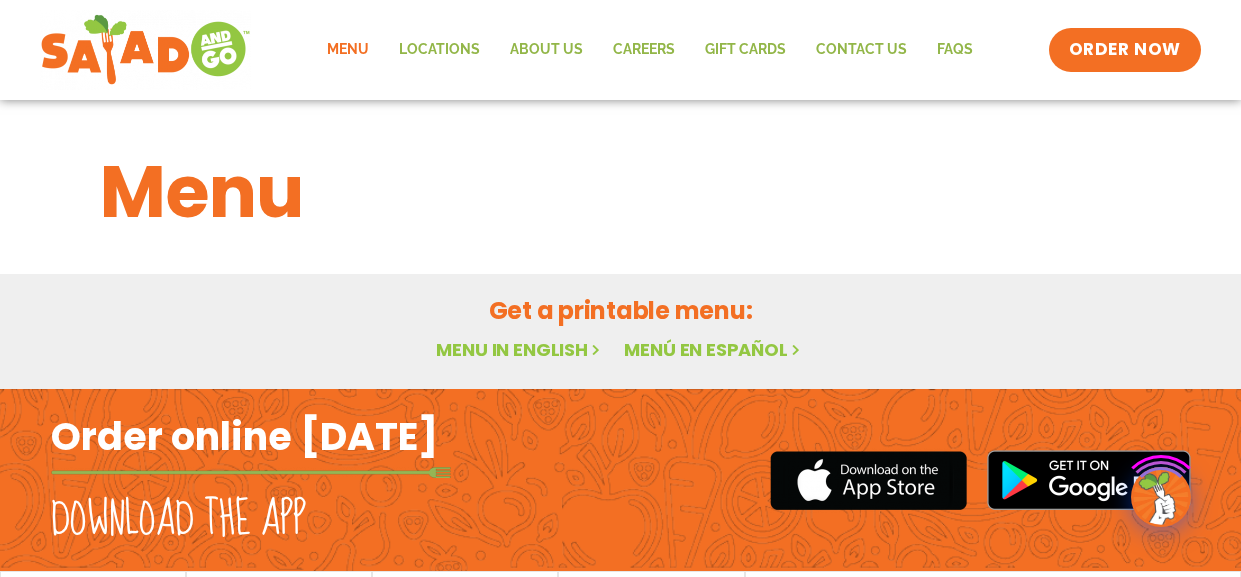 scroll, scrollTop: 0, scrollLeft: 0, axis: both 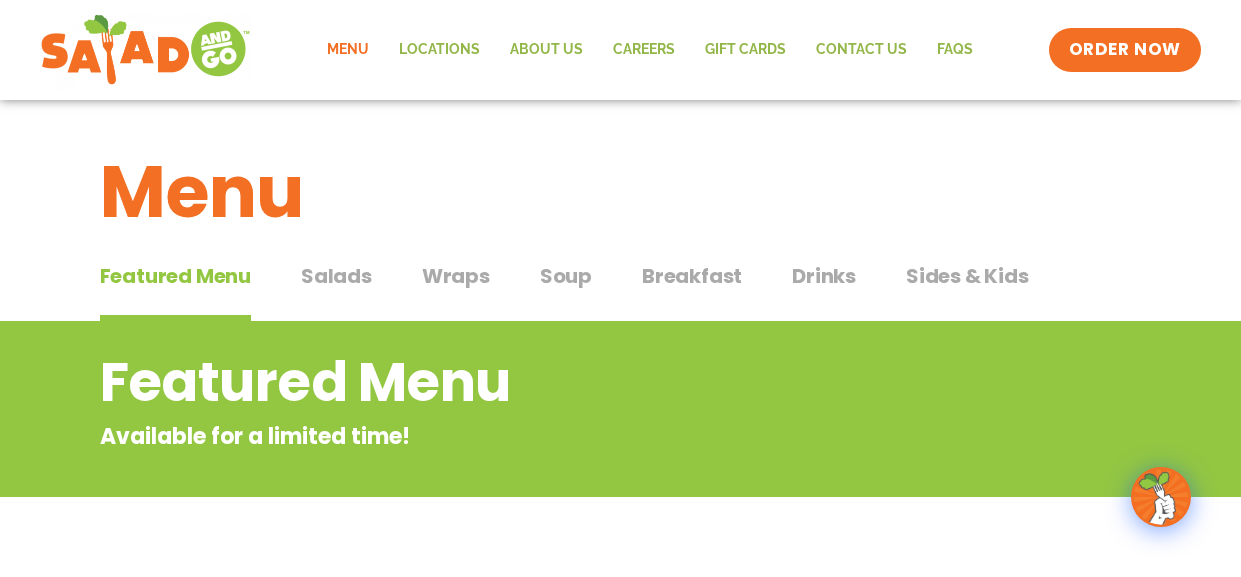 click on "Salads" at bounding box center [336, 276] 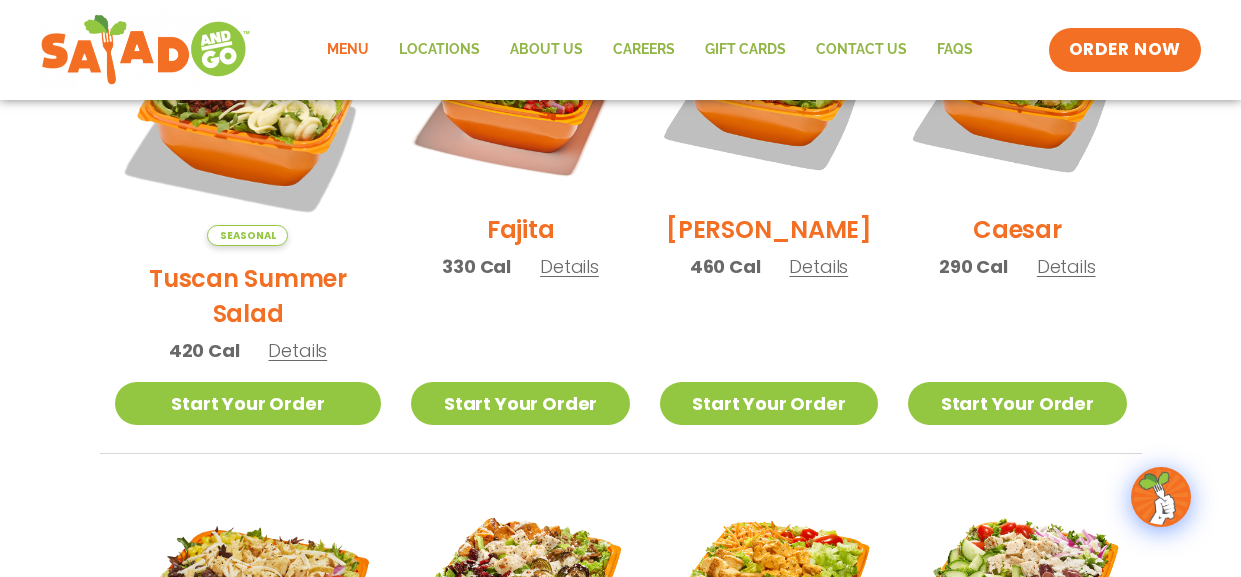 scroll, scrollTop: 682, scrollLeft: 0, axis: vertical 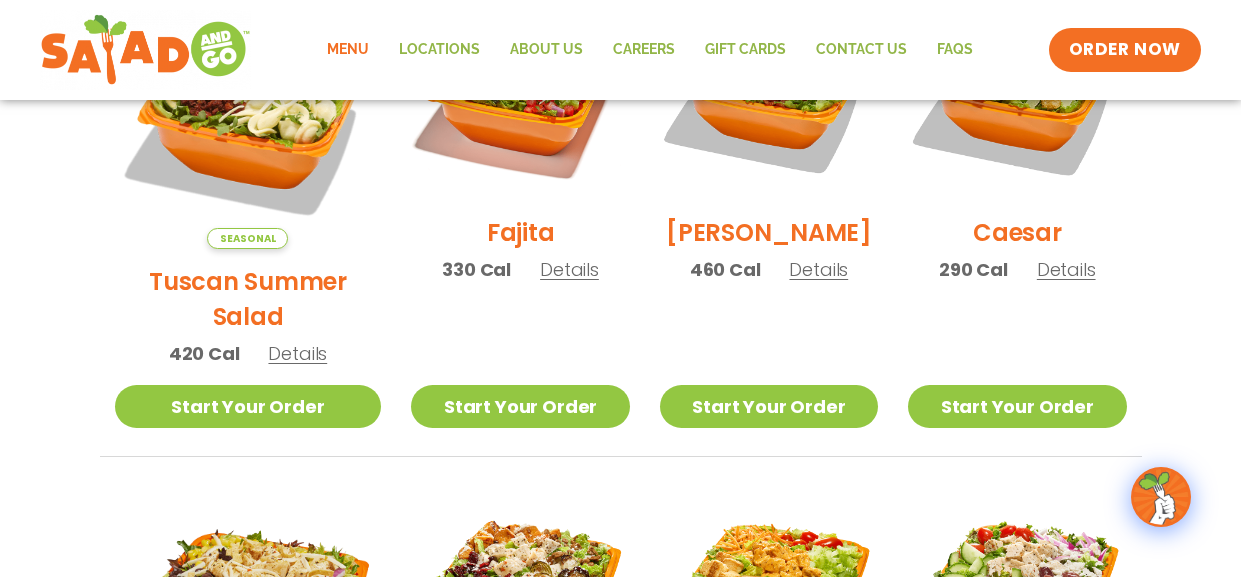 click on "Tuscan Summer Salad" at bounding box center [248, 299] 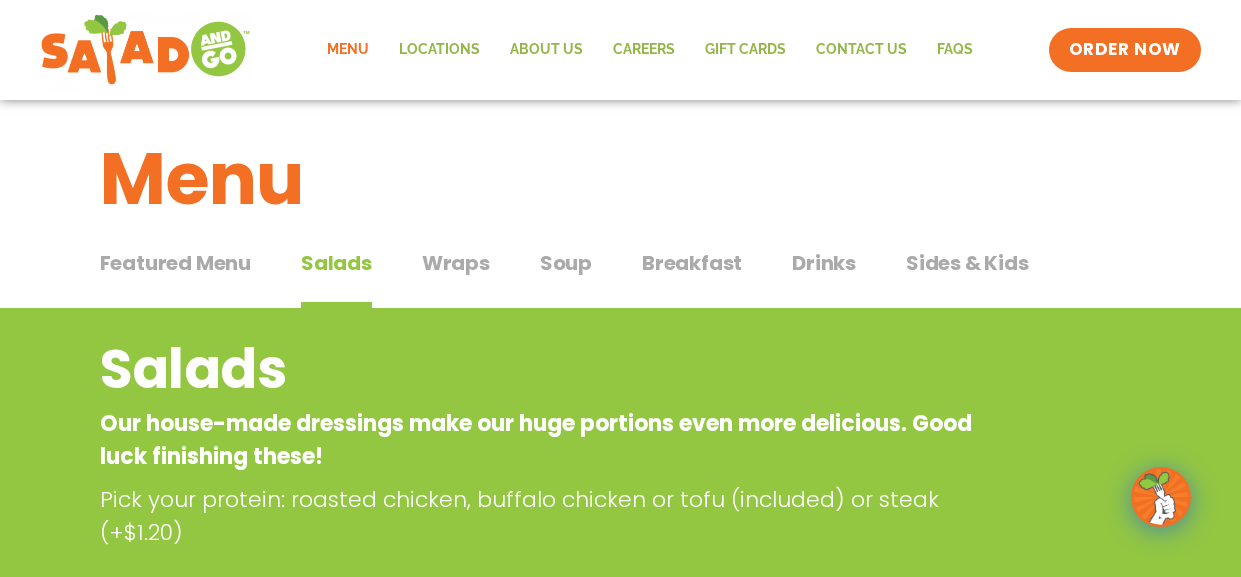 scroll, scrollTop: 0, scrollLeft: 0, axis: both 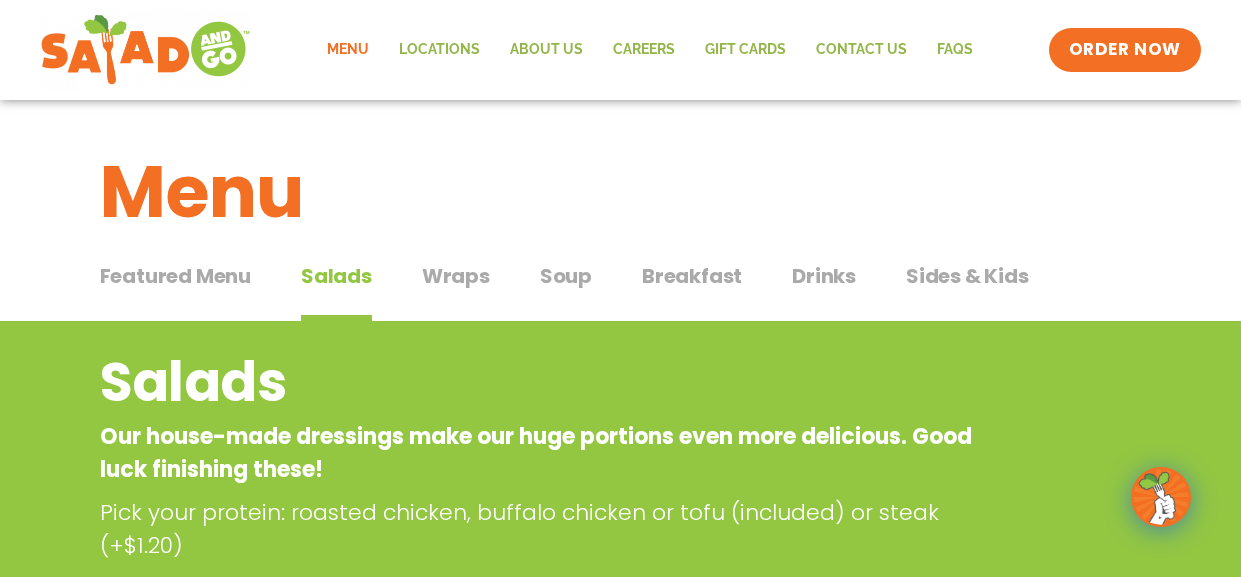 click on "Wraps" at bounding box center [456, 276] 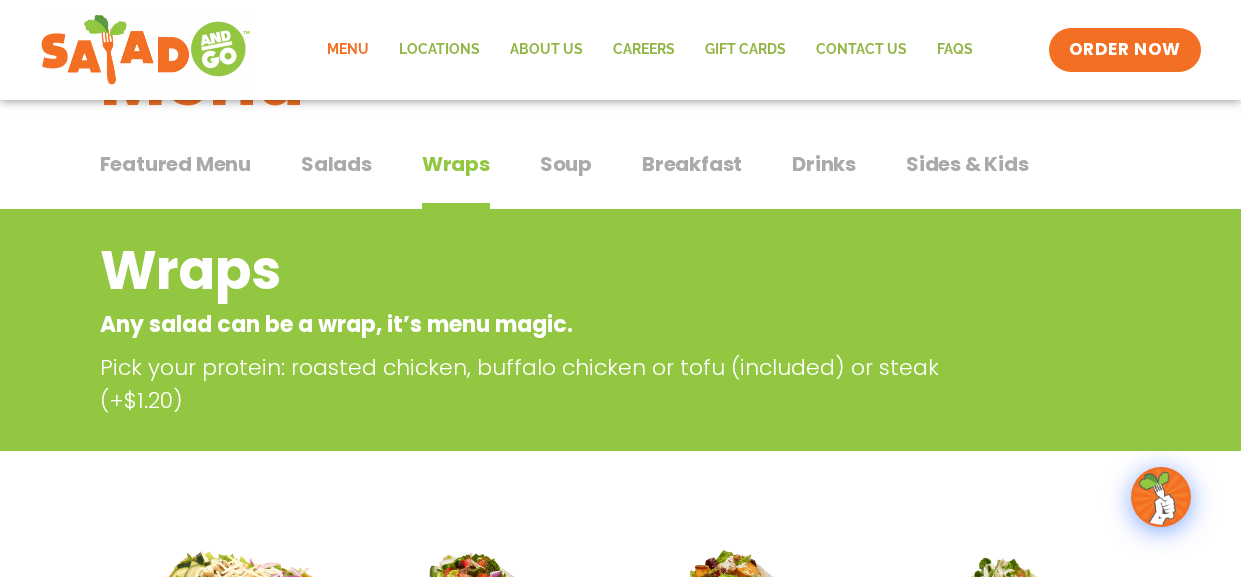 scroll, scrollTop: 110, scrollLeft: 0, axis: vertical 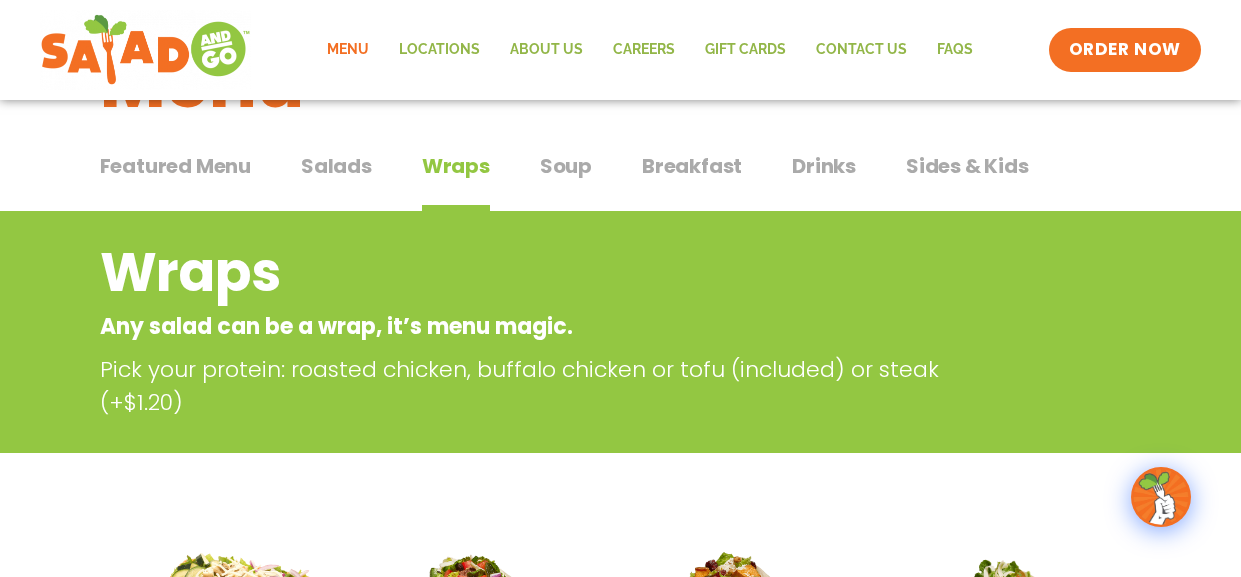 click on "Soup" at bounding box center [566, 166] 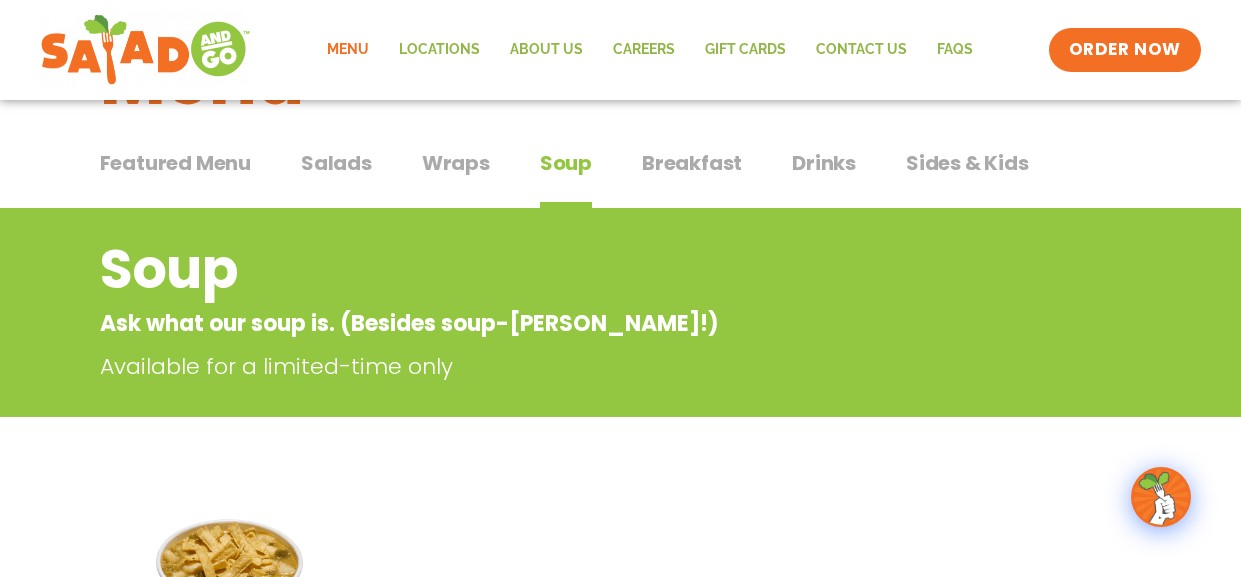 scroll, scrollTop: 0, scrollLeft: 0, axis: both 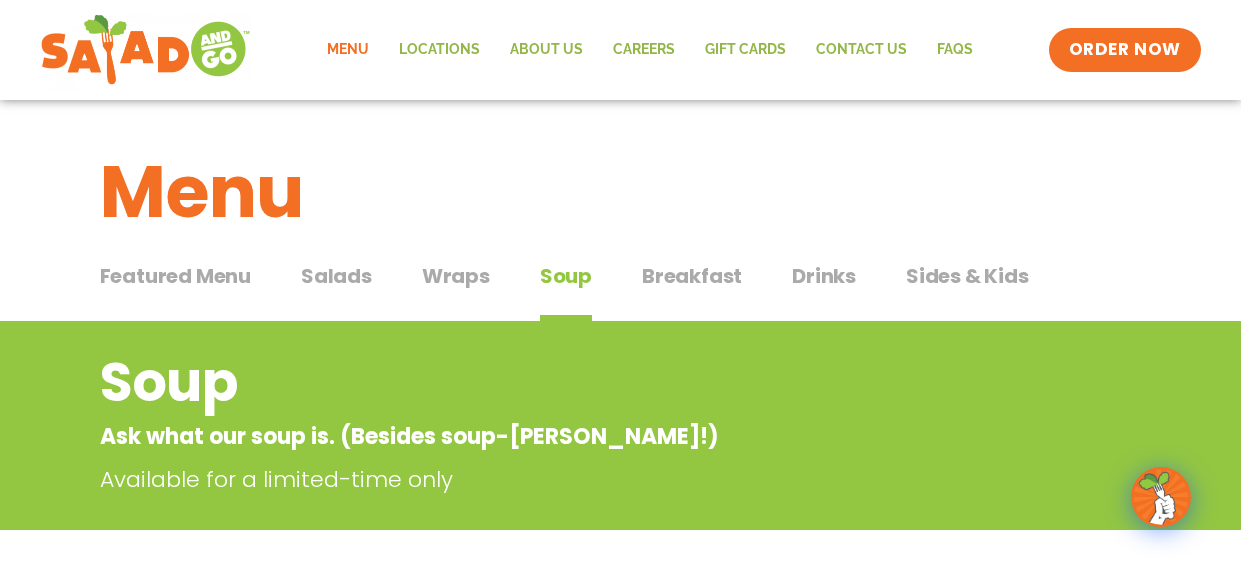click on "Breakfast" at bounding box center (692, 276) 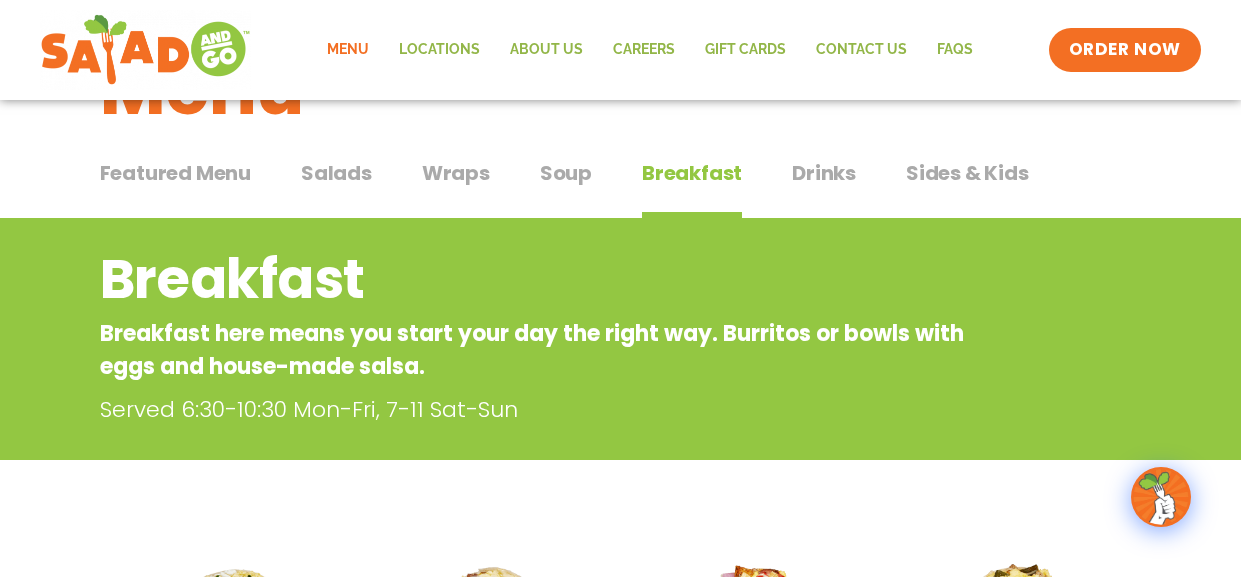 scroll, scrollTop: 86, scrollLeft: 0, axis: vertical 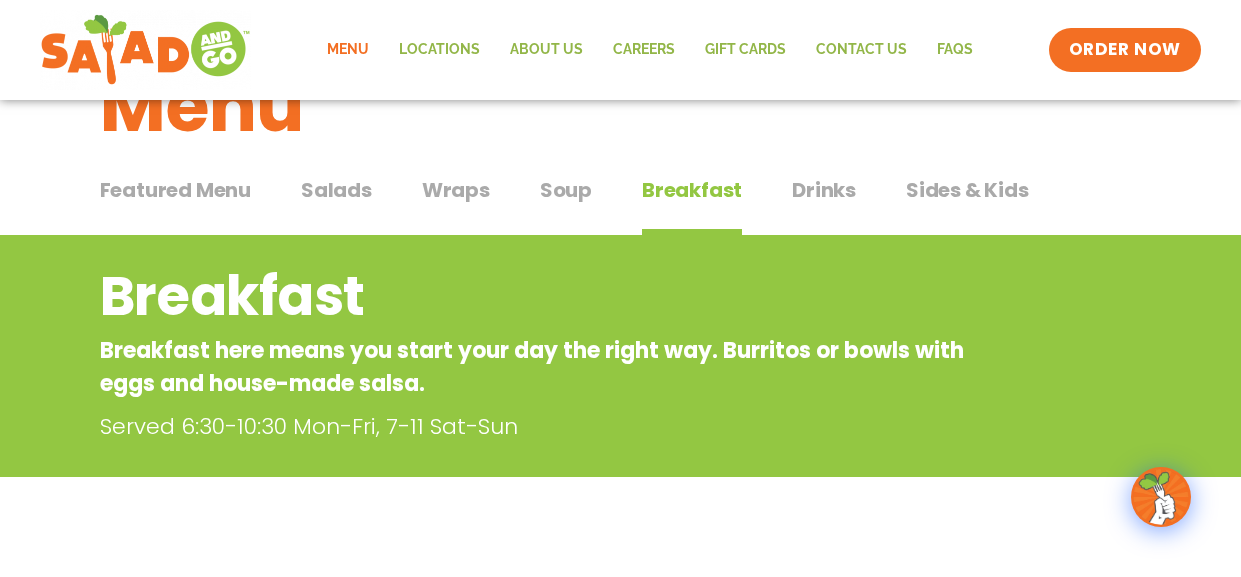click on "Drinks" at bounding box center (824, 190) 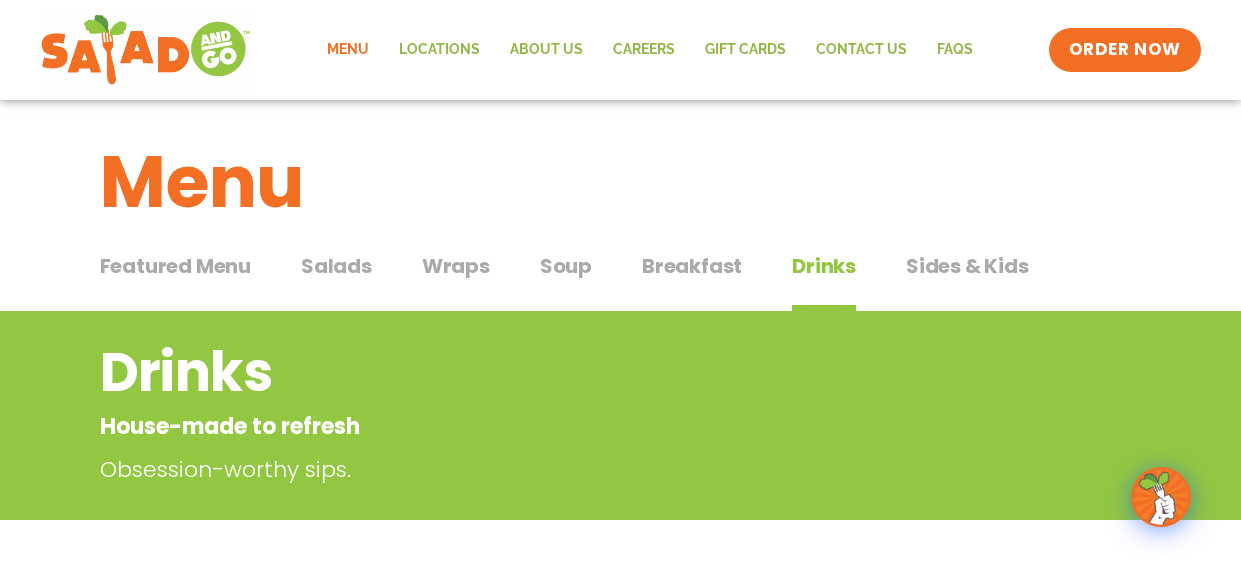 scroll, scrollTop: 2, scrollLeft: 0, axis: vertical 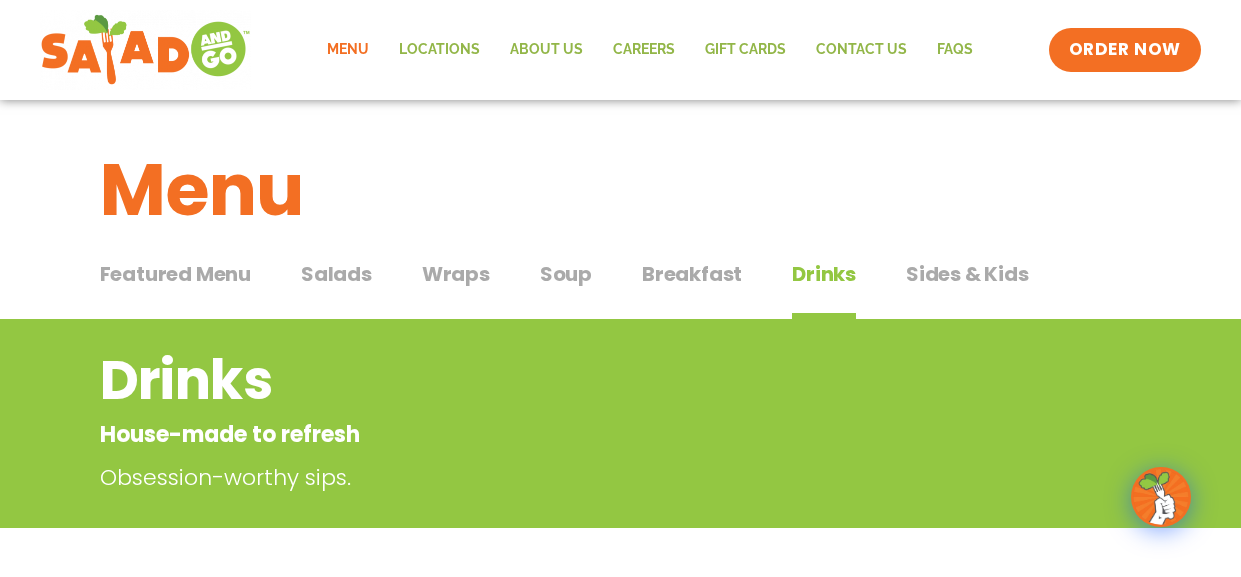 click on "Sides & Kids" at bounding box center (967, 274) 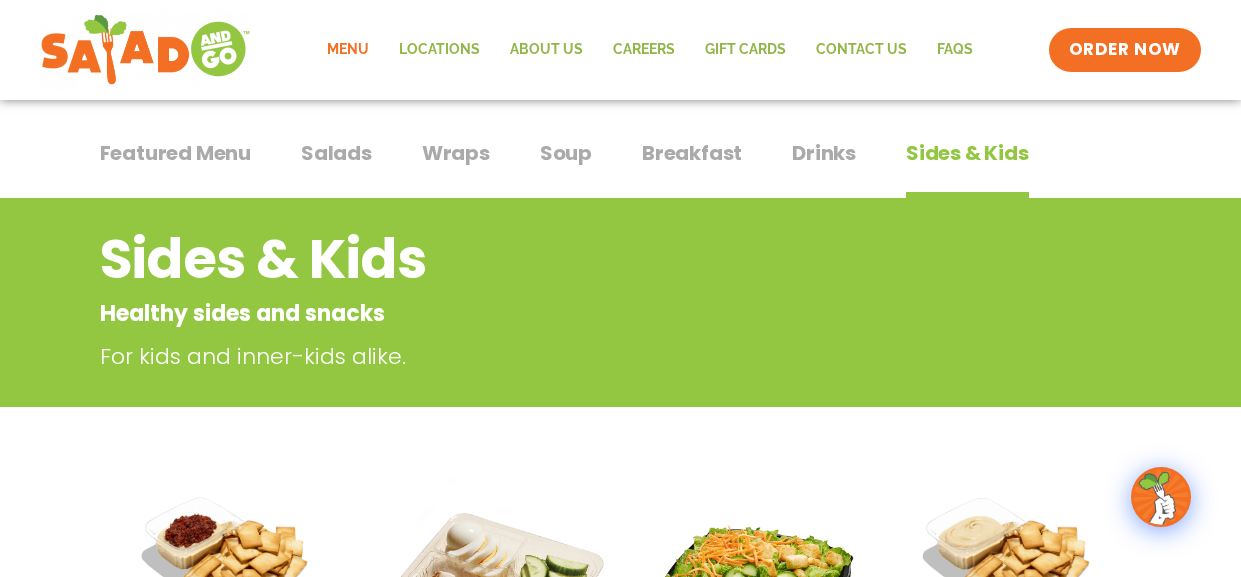 scroll, scrollTop: 0, scrollLeft: 0, axis: both 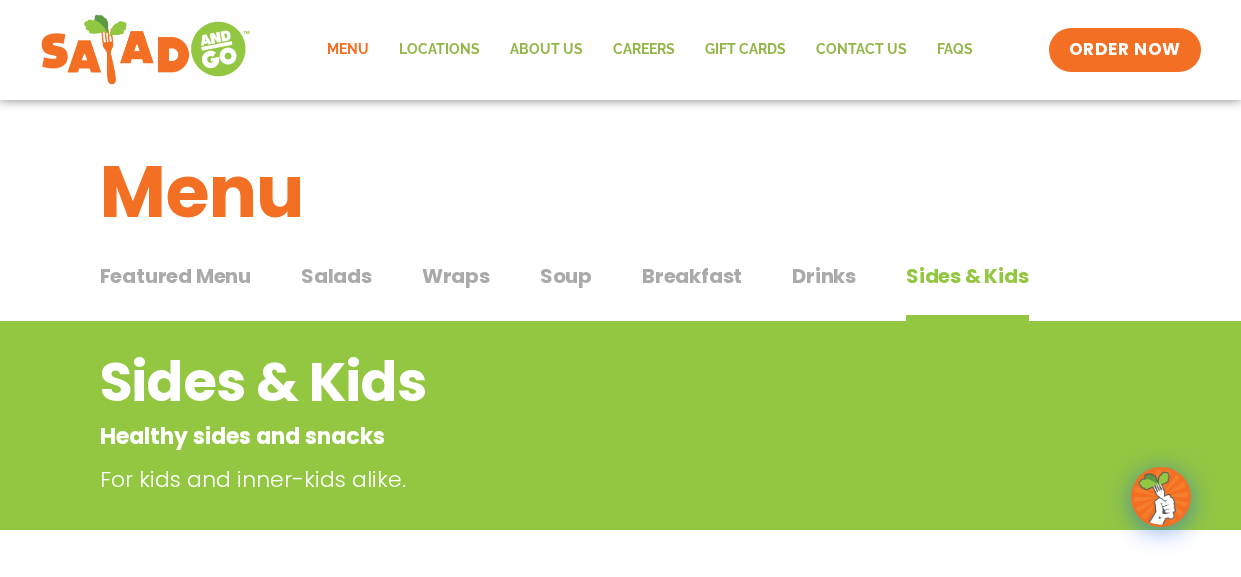 click on "Salads" at bounding box center [336, 276] 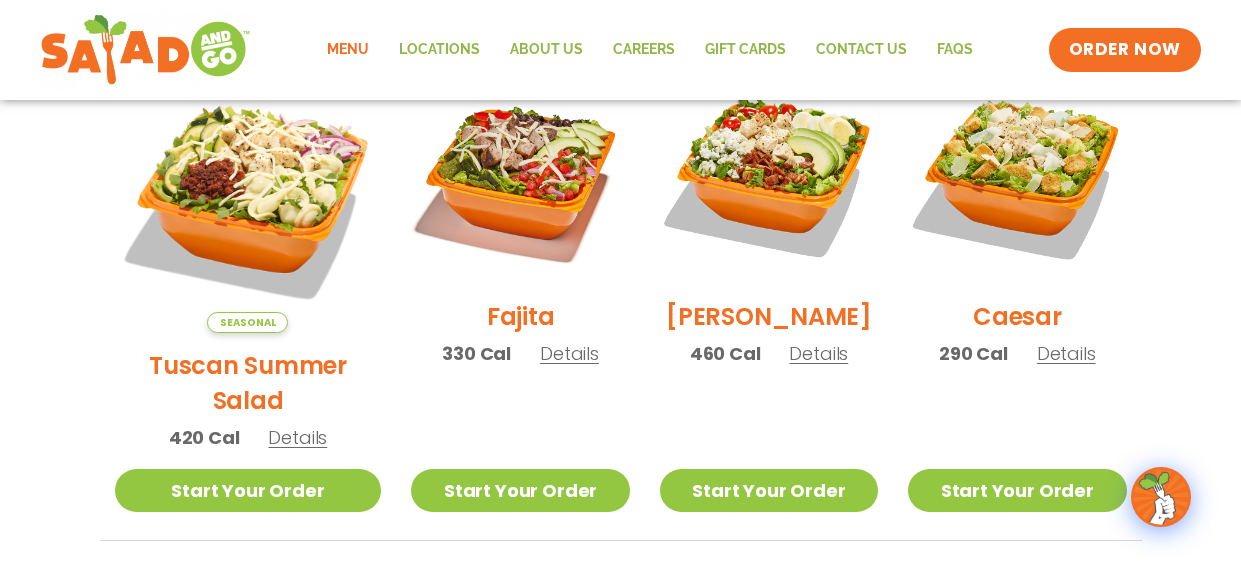 scroll, scrollTop: 600, scrollLeft: 0, axis: vertical 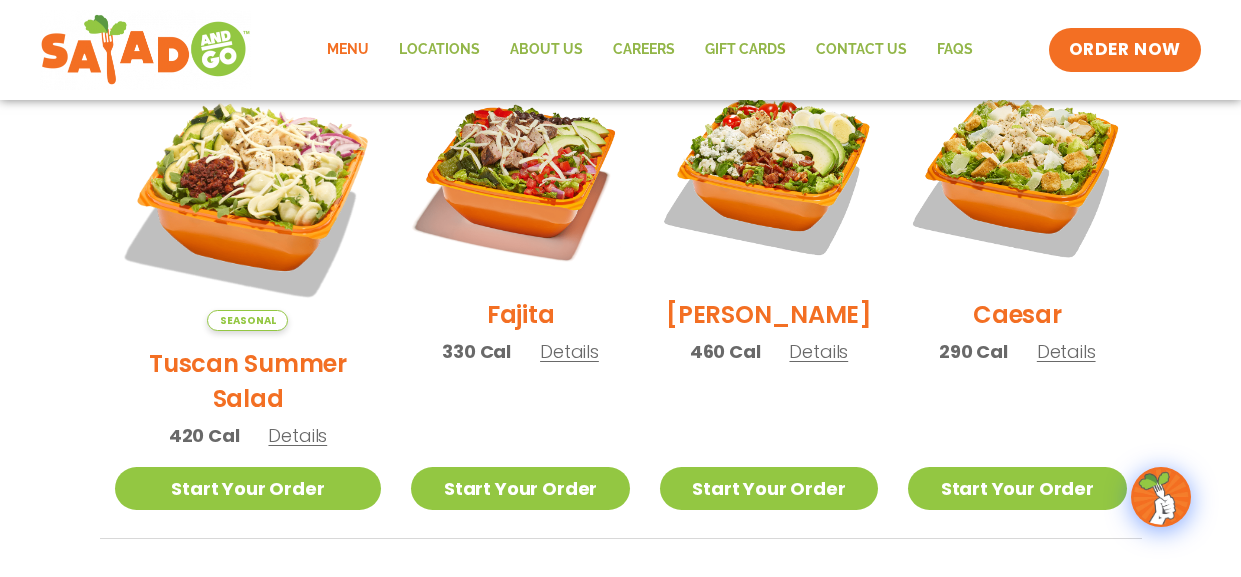 click on "Tuscan Summer Salad" at bounding box center (248, 381) 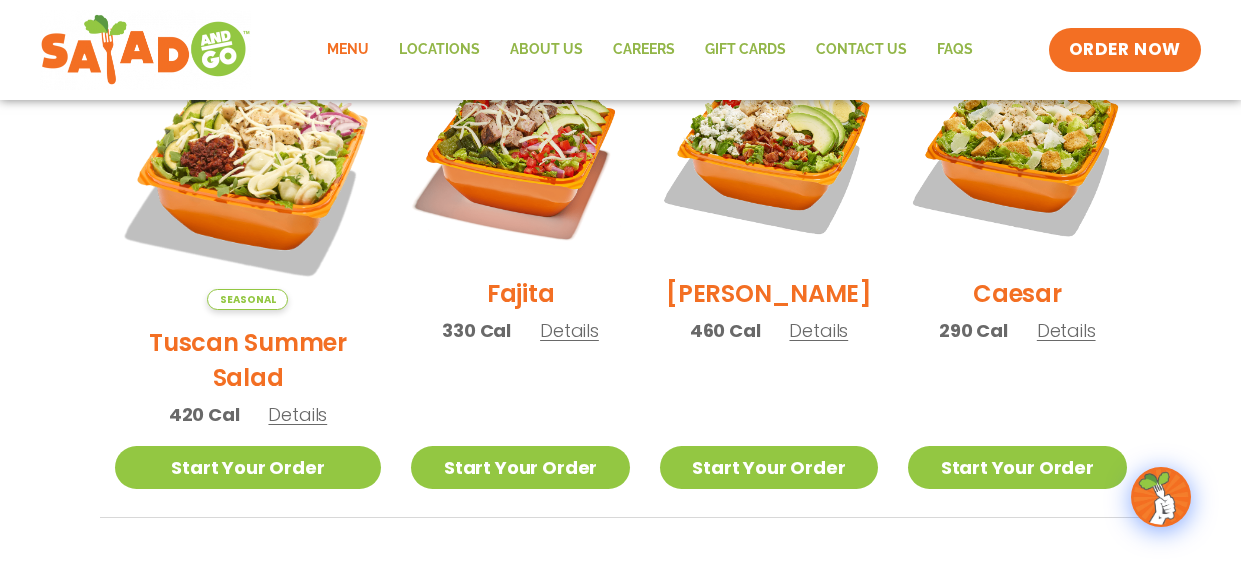 scroll, scrollTop: 623, scrollLeft: 0, axis: vertical 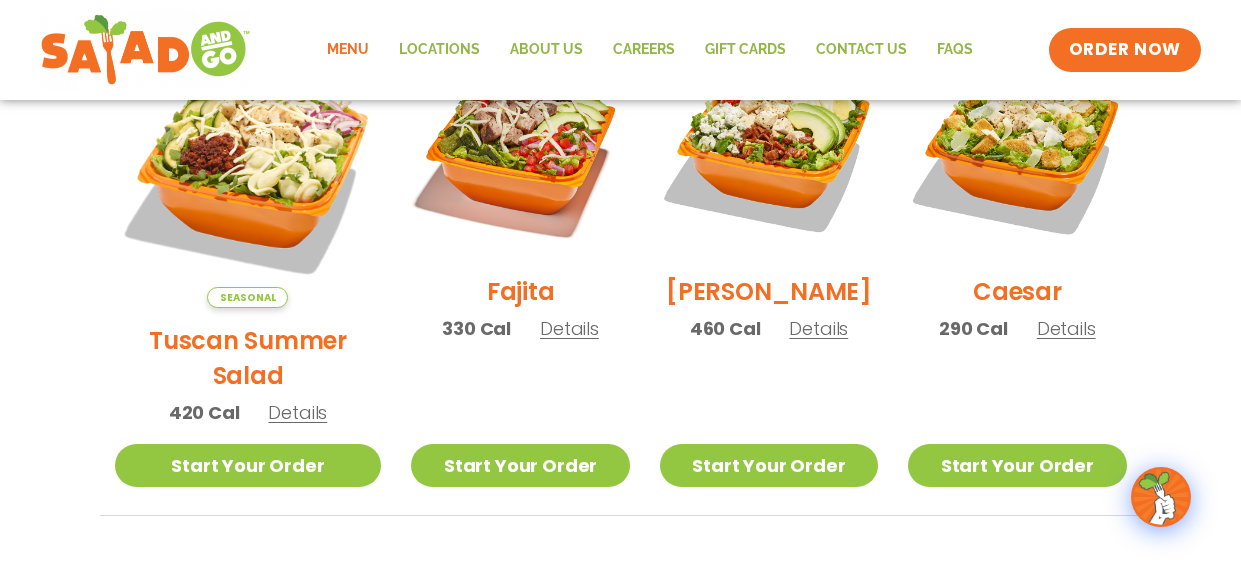 click on "Details" at bounding box center [297, 412] 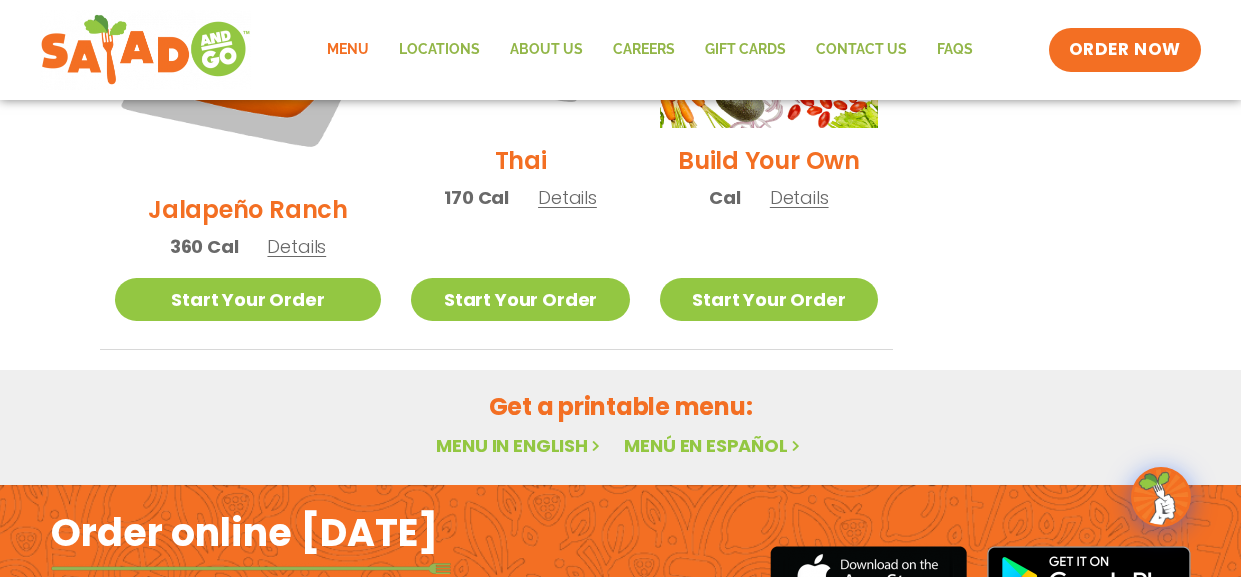 scroll, scrollTop: 1734, scrollLeft: 0, axis: vertical 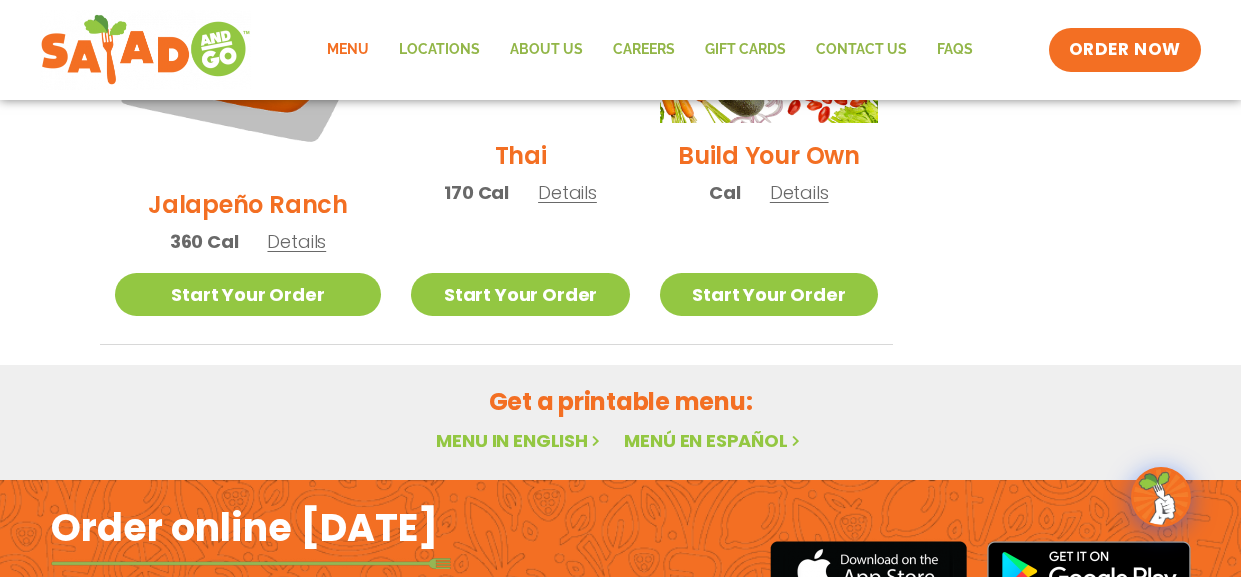click at bounding box center (596, 440) 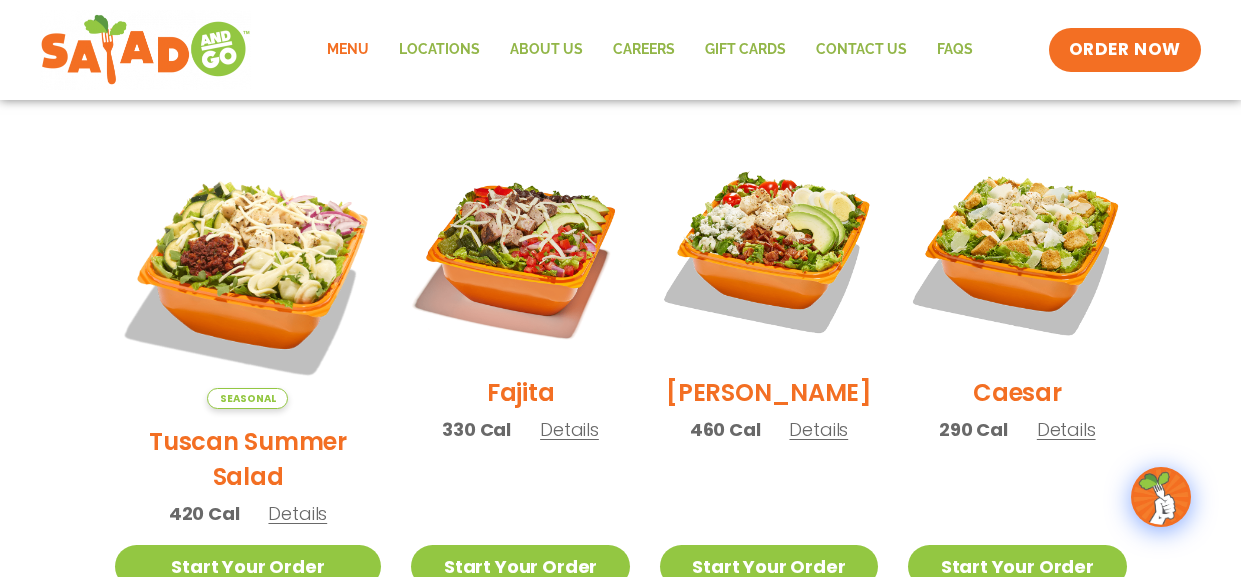 scroll, scrollTop: 520, scrollLeft: 0, axis: vertical 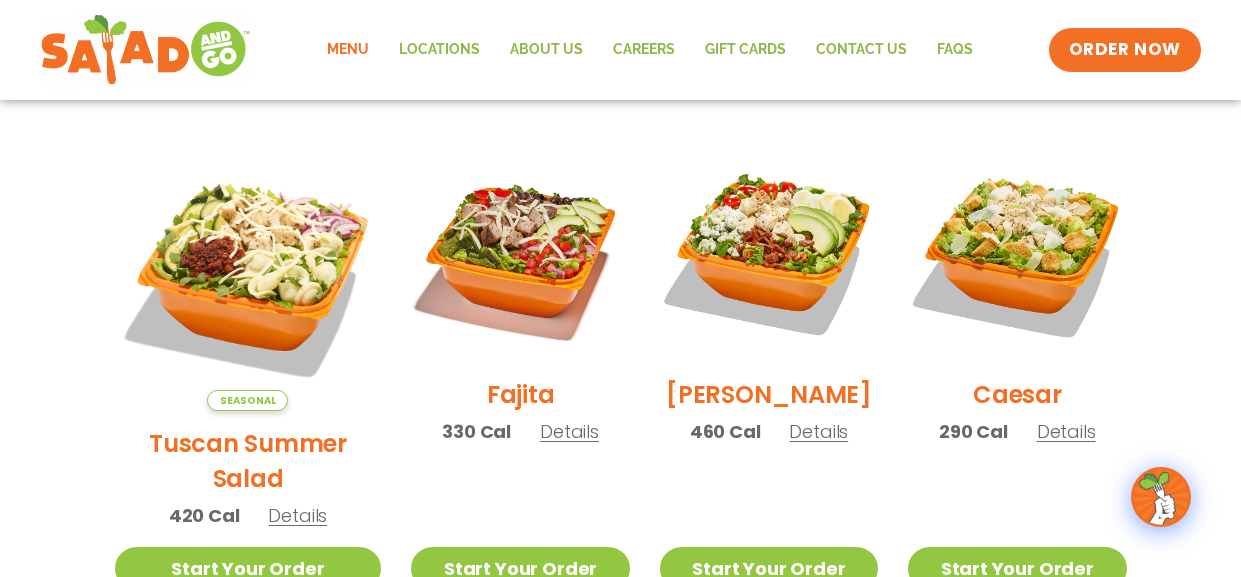 click on "Details" at bounding box center [297, 515] 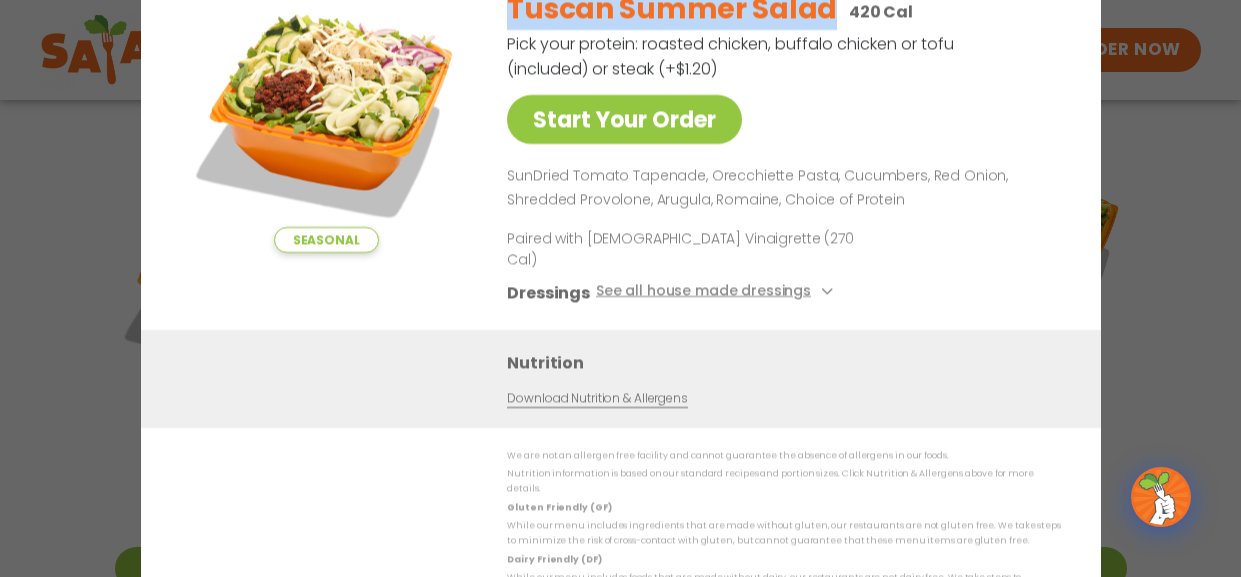 drag, startPoint x: 509, startPoint y: 23, endPoint x: 831, endPoint y: 32, distance: 322.12576 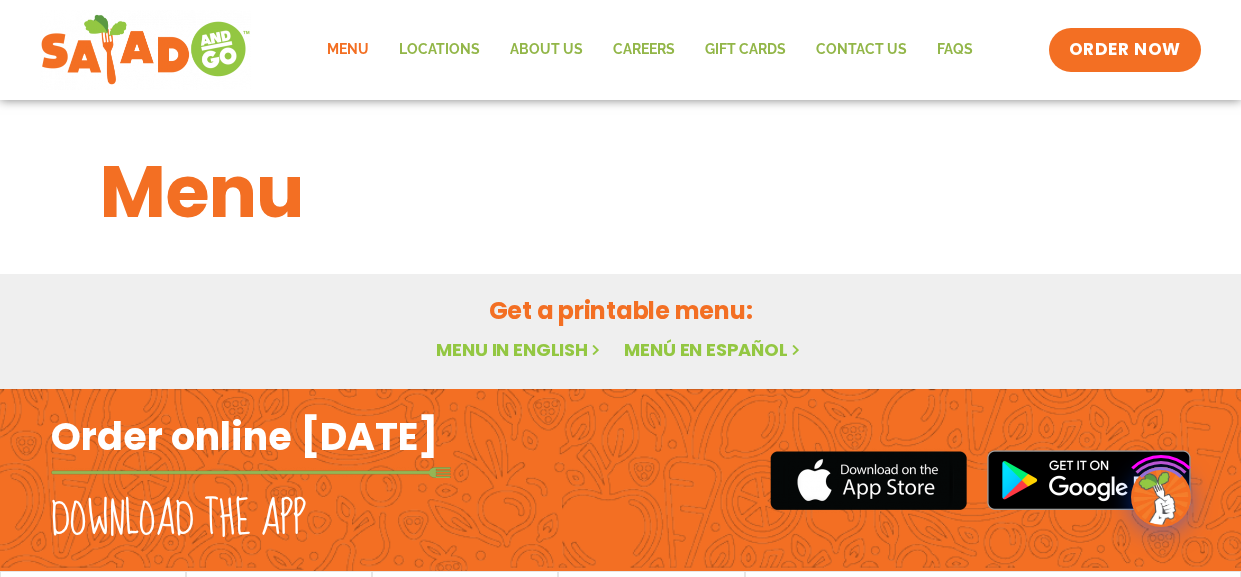 scroll, scrollTop: 0, scrollLeft: 0, axis: both 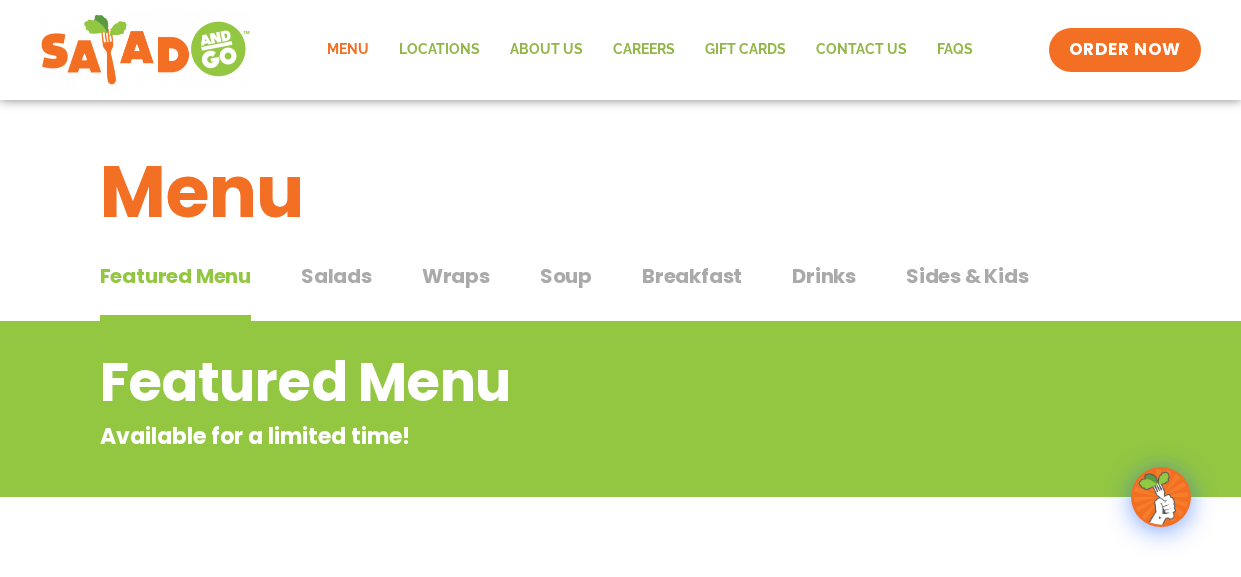 click on "Menu" at bounding box center (621, 192) 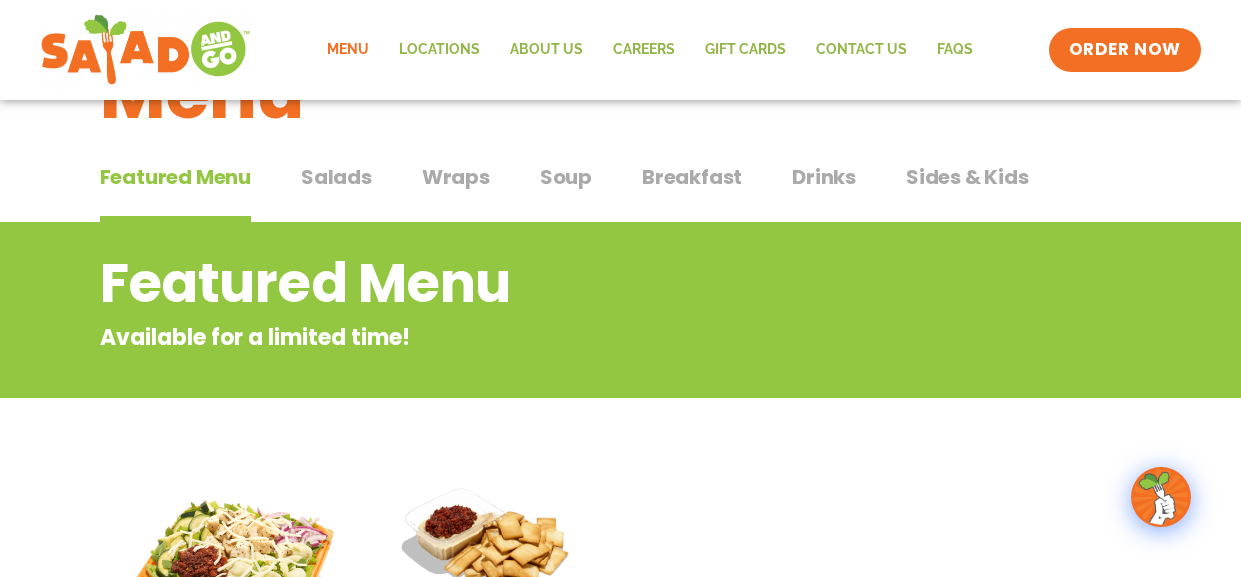 scroll, scrollTop: 0, scrollLeft: 0, axis: both 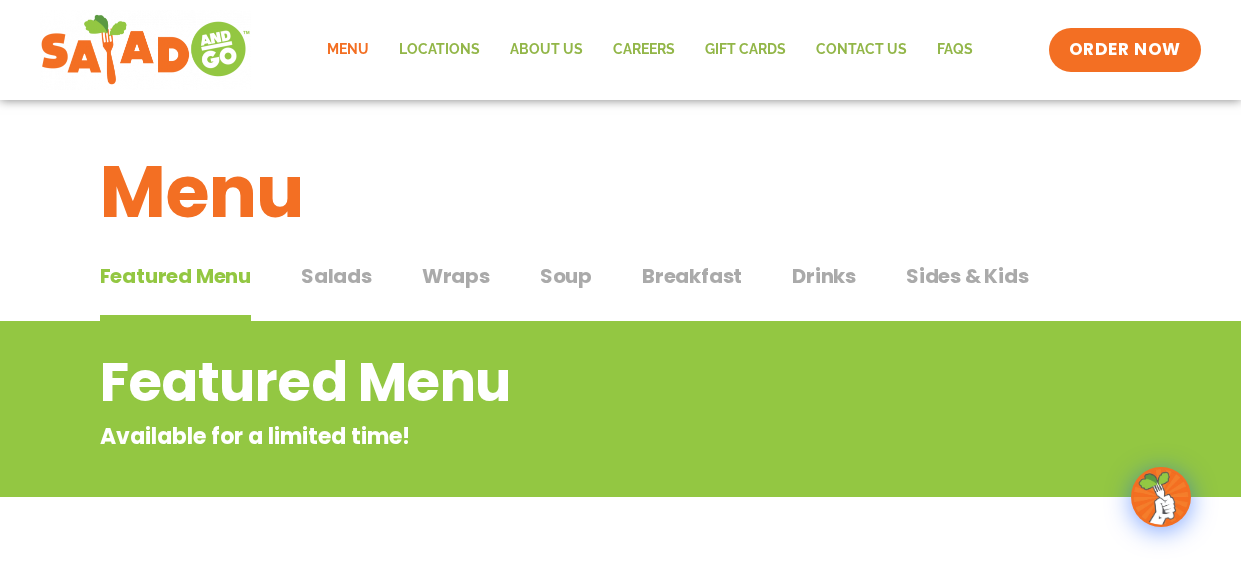 click on "Salads" at bounding box center (336, 276) 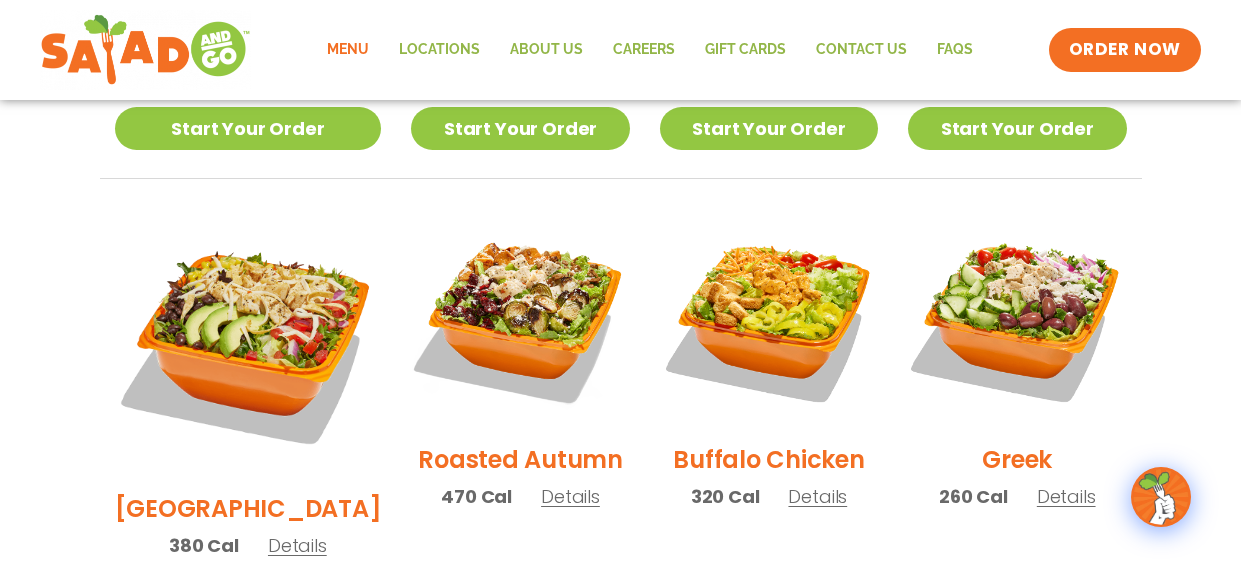scroll, scrollTop: 983, scrollLeft: 0, axis: vertical 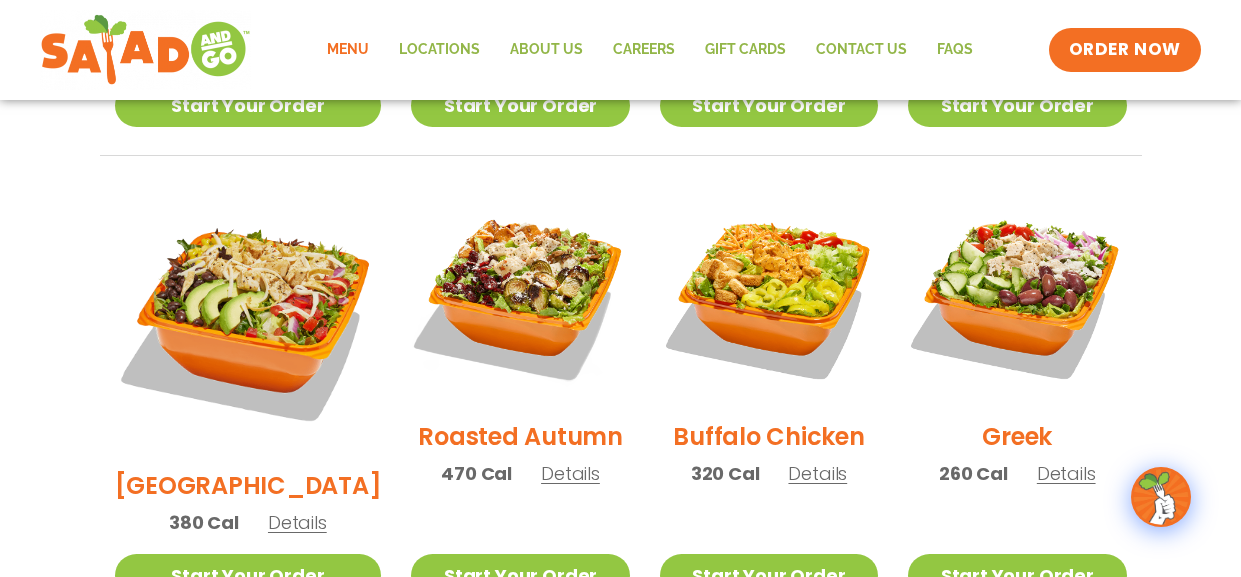 click on "Details" at bounding box center (297, 522) 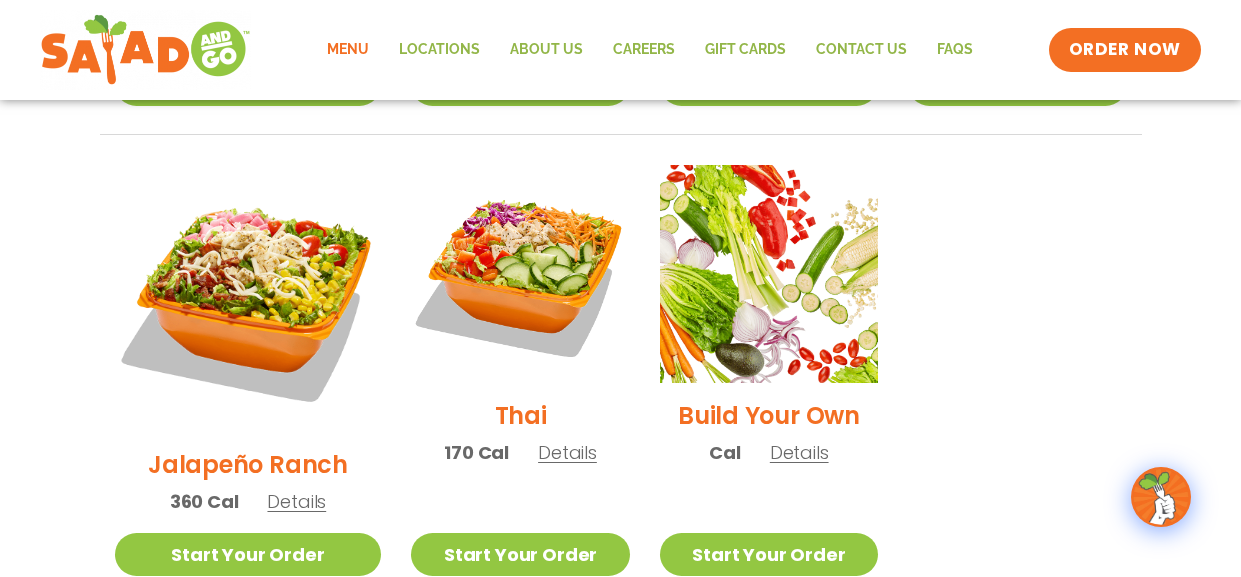 scroll, scrollTop: 1478, scrollLeft: 0, axis: vertical 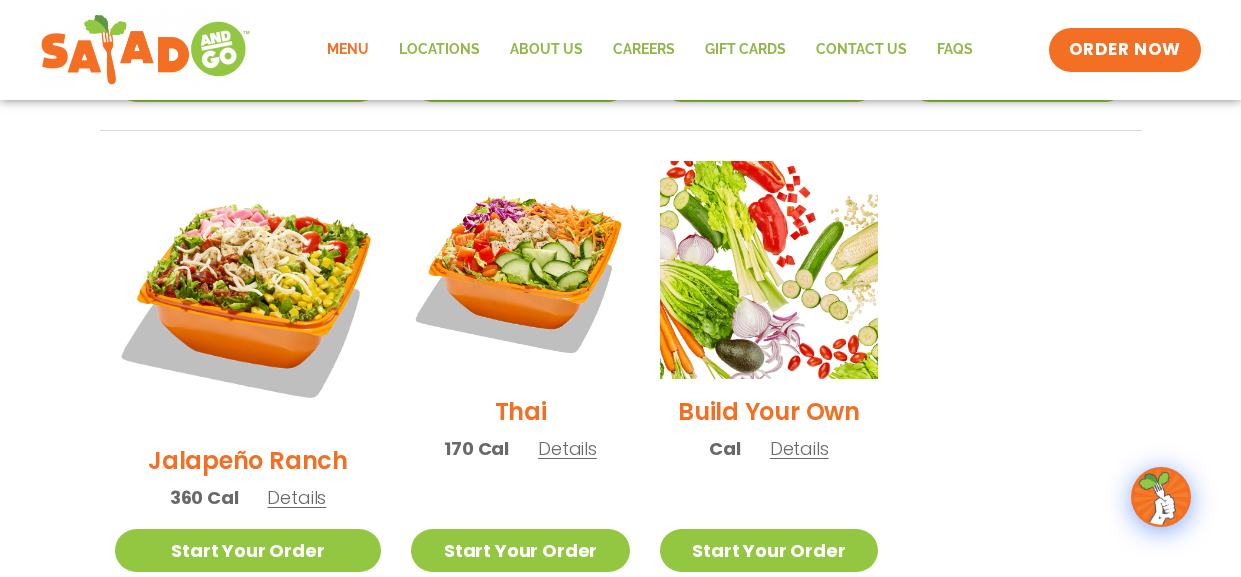 click on "Details" at bounding box center (296, 497) 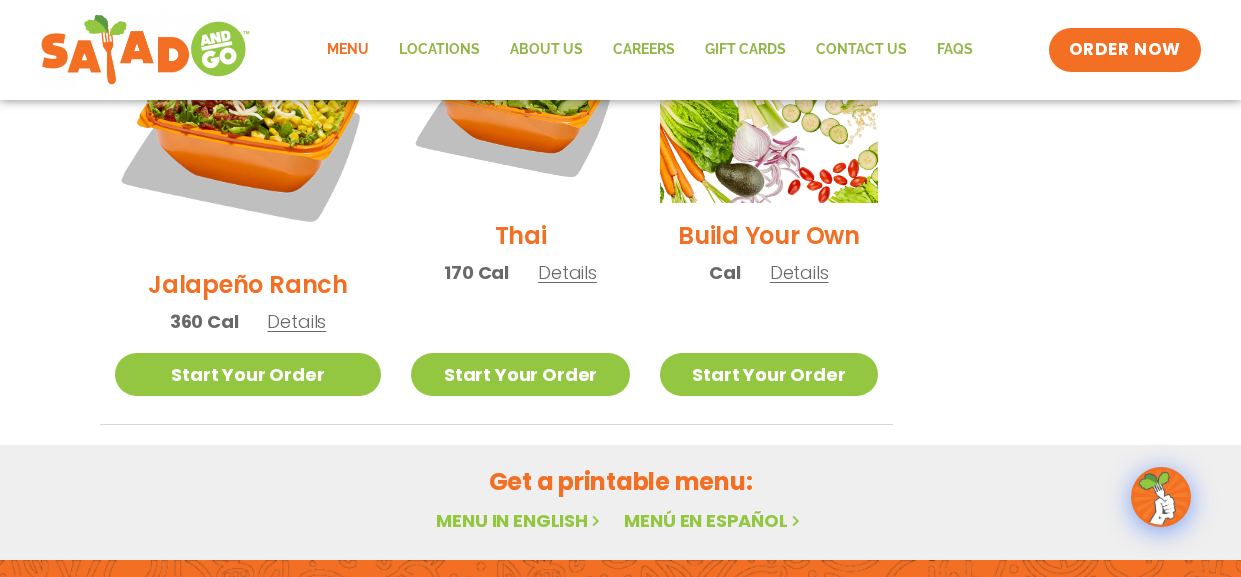 scroll, scrollTop: 1660, scrollLeft: 0, axis: vertical 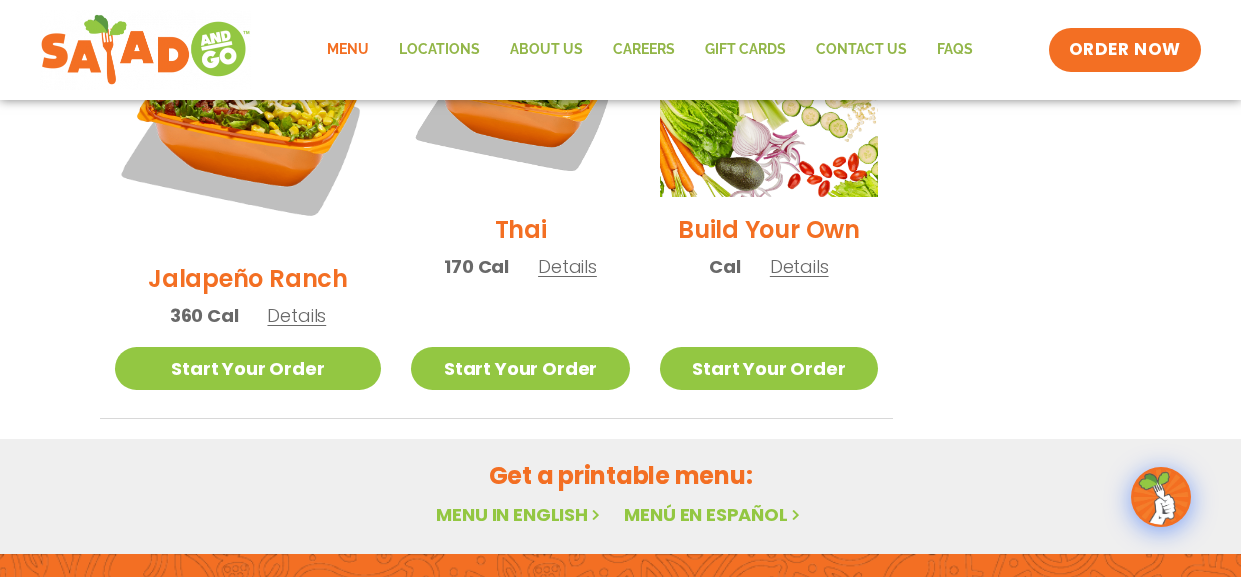 click on "Menu in English" at bounding box center [520, 514] 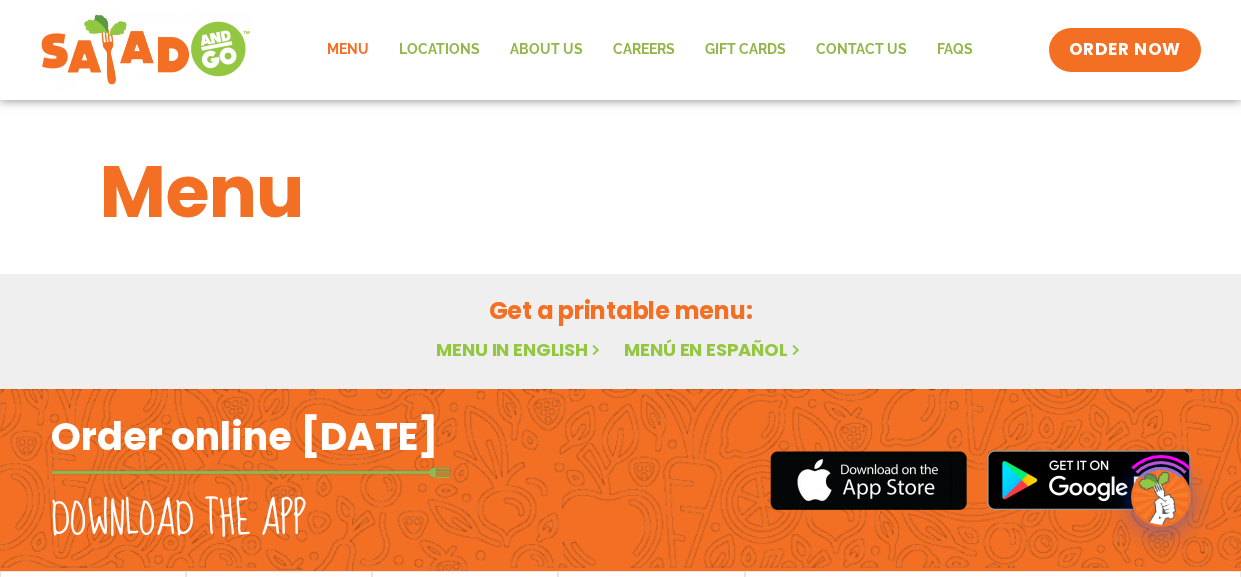 scroll, scrollTop: 0, scrollLeft: 0, axis: both 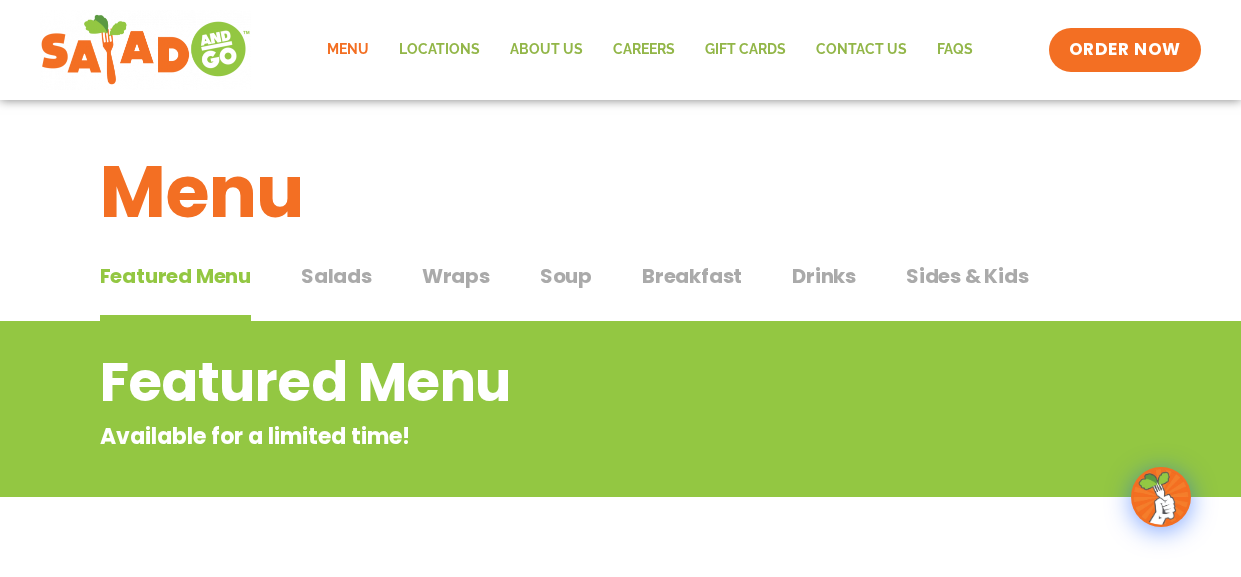 click on "Salads" at bounding box center (336, 276) 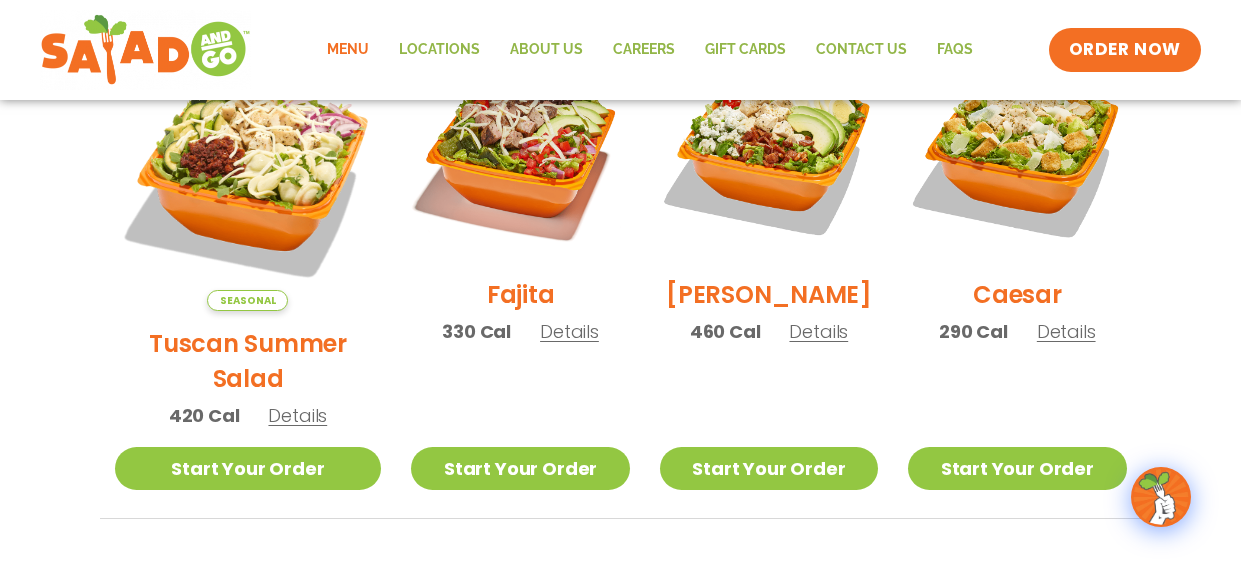 scroll, scrollTop: 636, scrollLeft: 0, axis: vertical 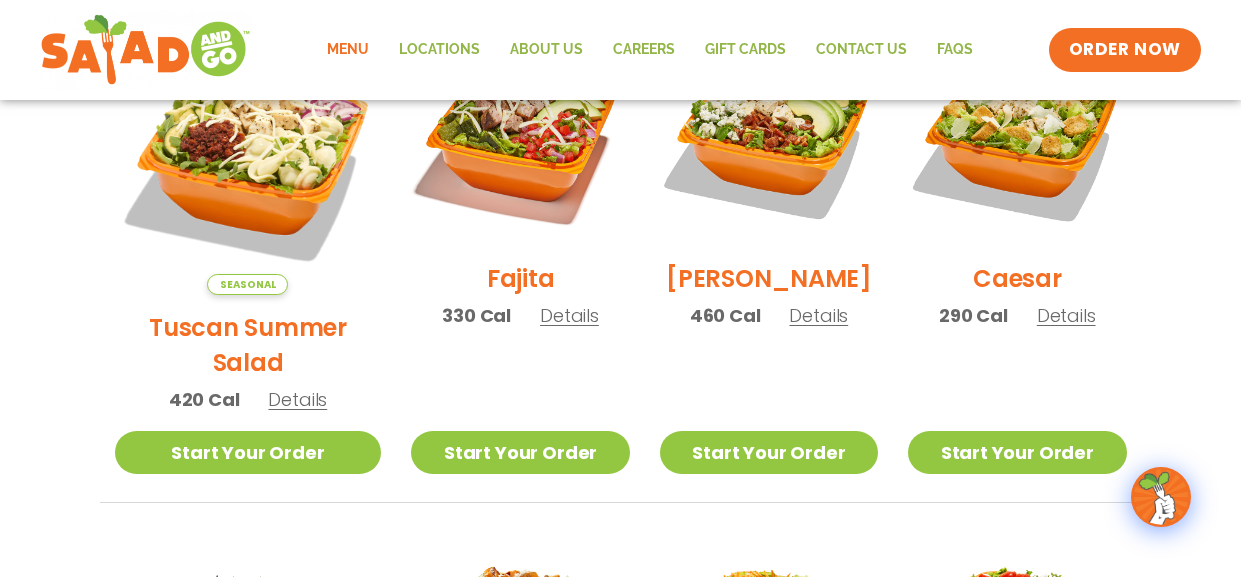 click on "Details" at bounding box center (297, 399) 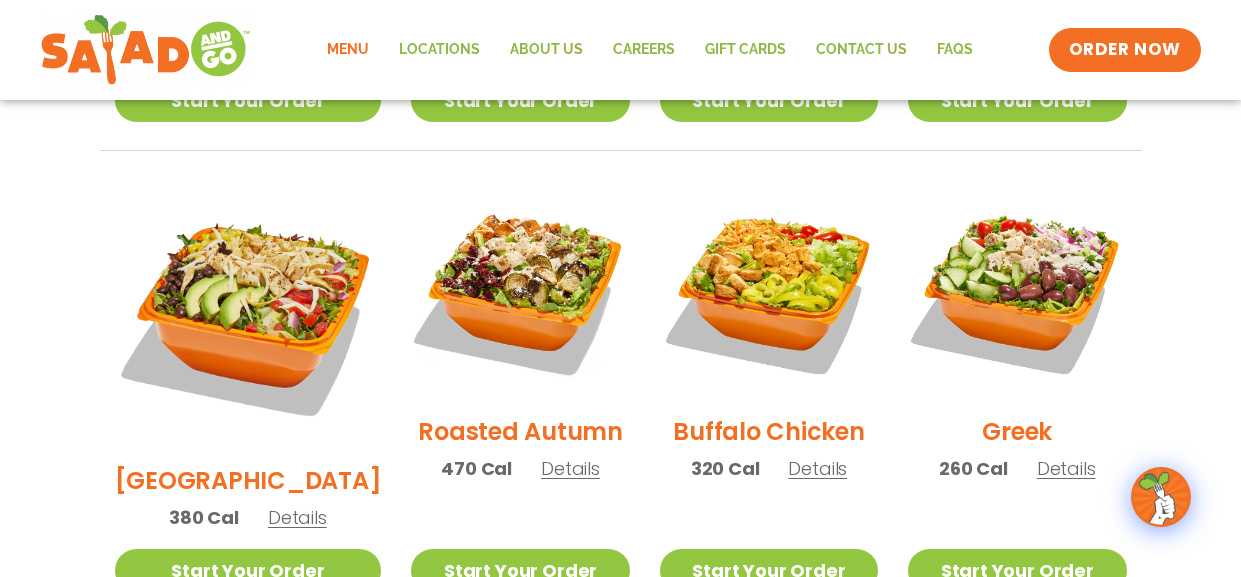 scroll, scrollTop: 992, scrollLeft: 0, axis: vertical 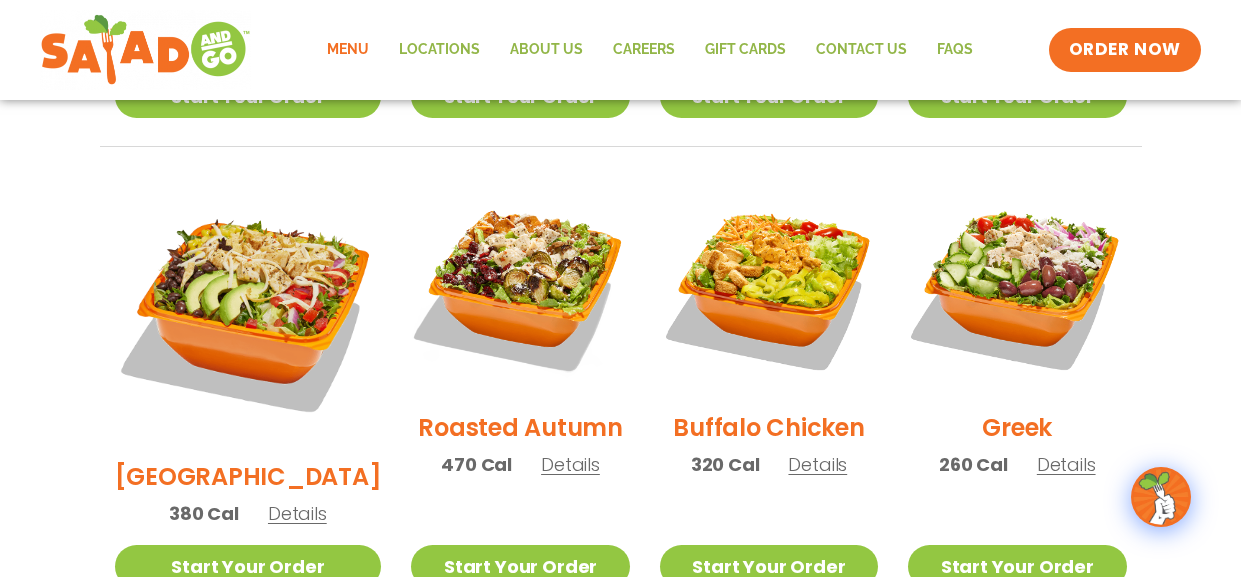 click on "Details" at bounding box center (297, 513) 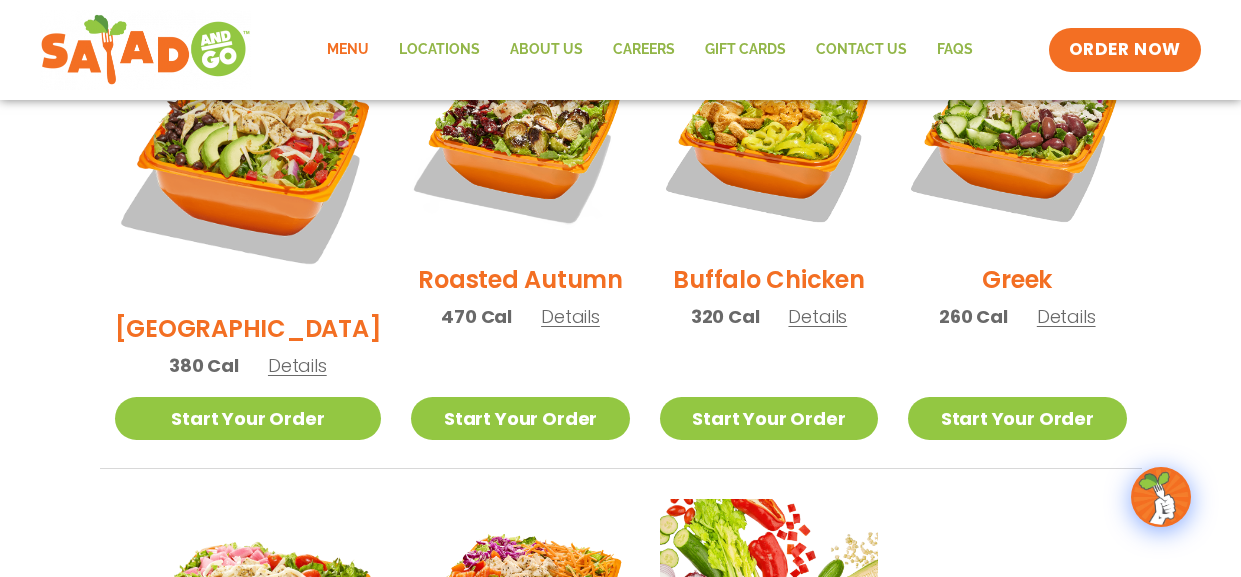 scroll, scrollTop: 1131, scrollLeft: 0, axis: vertical 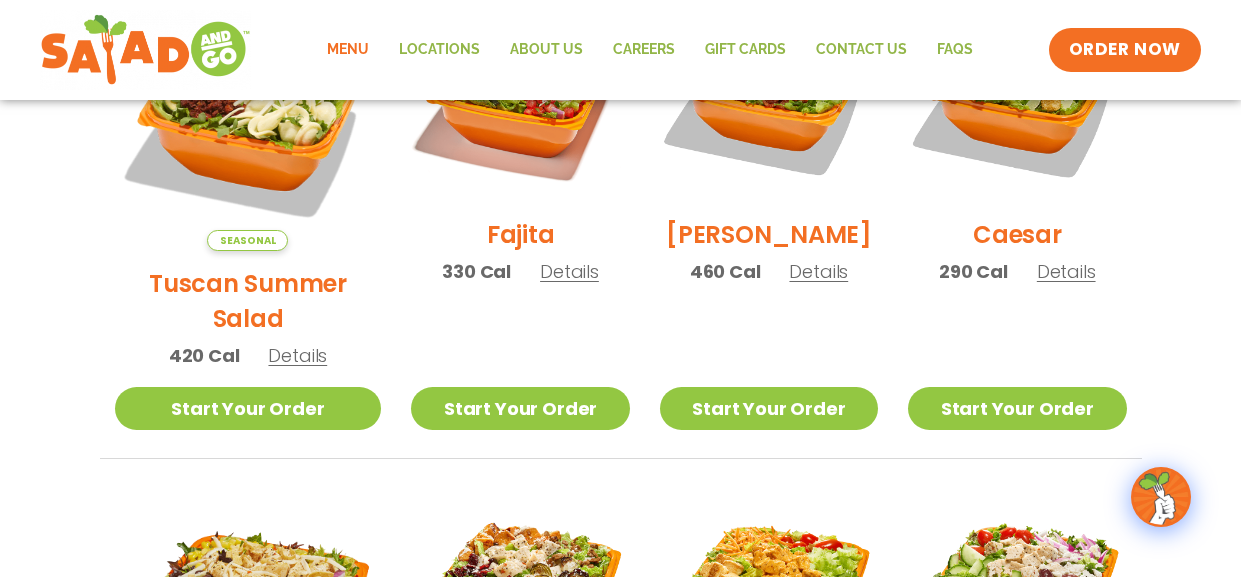 click on "Details" at bounding box center [297, 355] 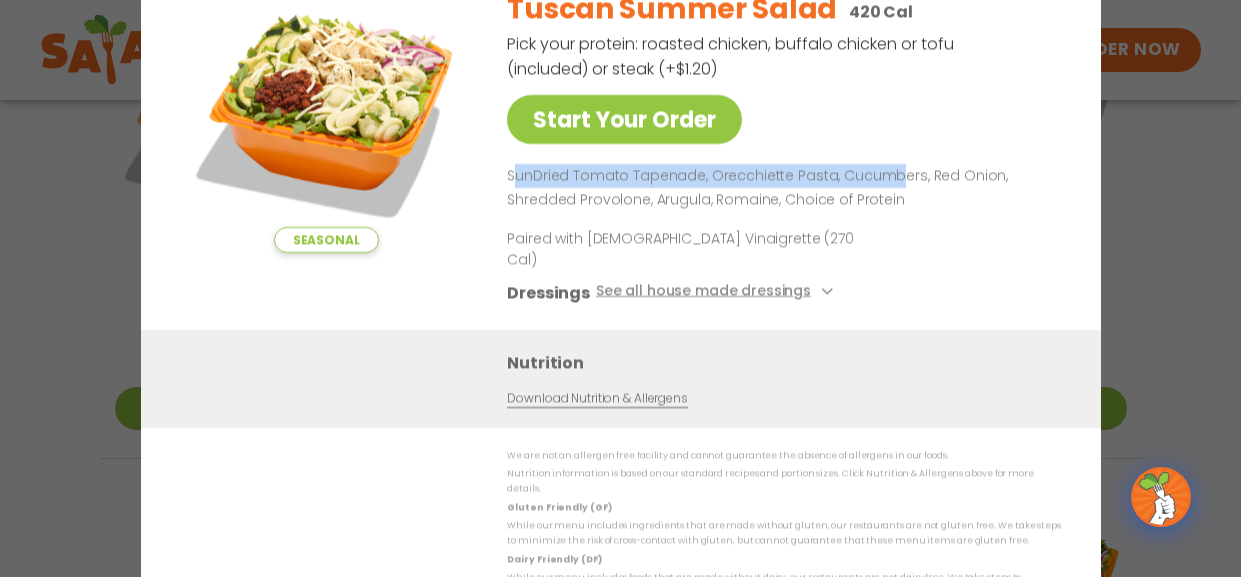 drag, startPoint x: 514, startPoint y: 193, endPoint x: 893, endPoint y: 197, distance: 379.02112 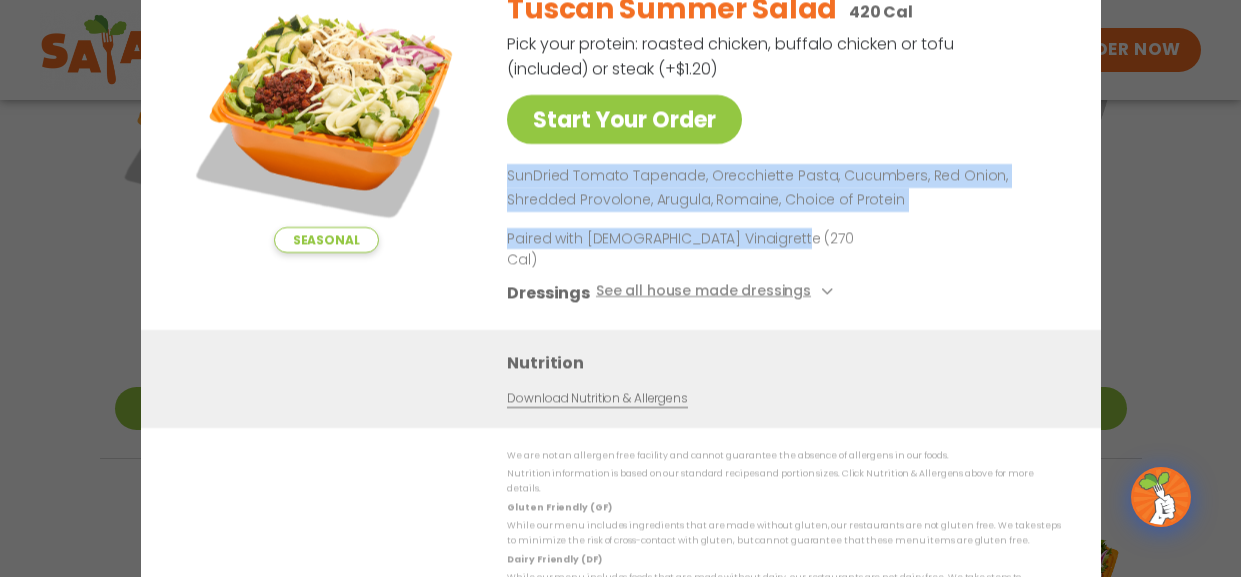 drag, startPoint x: 510, startPoint y: 194, endPoint x: 962, endPoint y: 229, distance: 453.35306 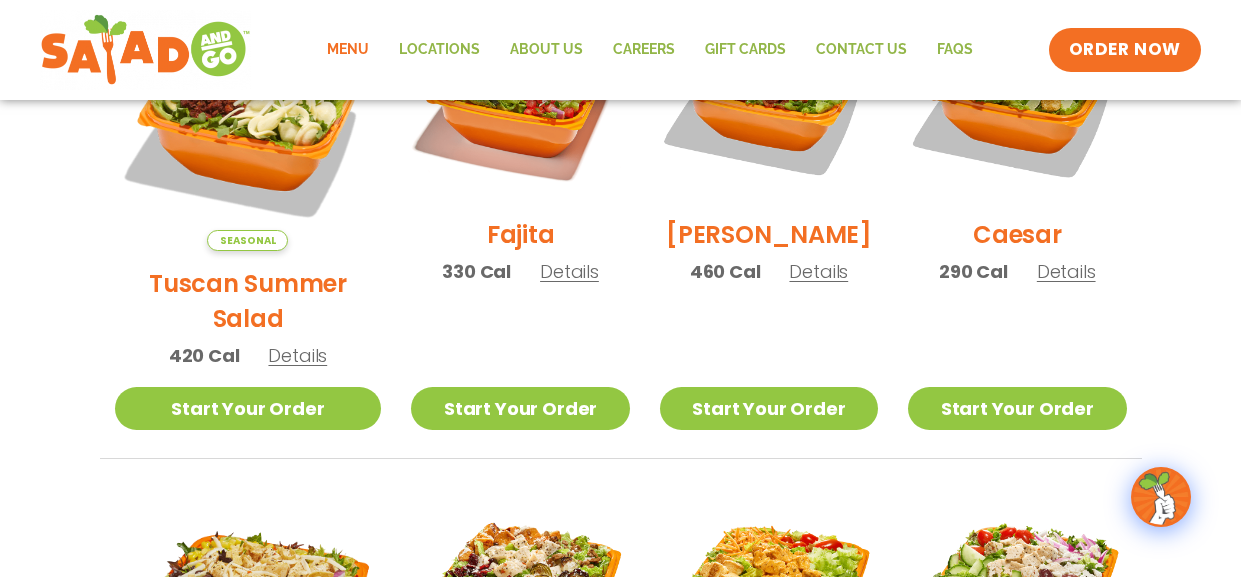 click on "Details" at bounding box center (569, 271) 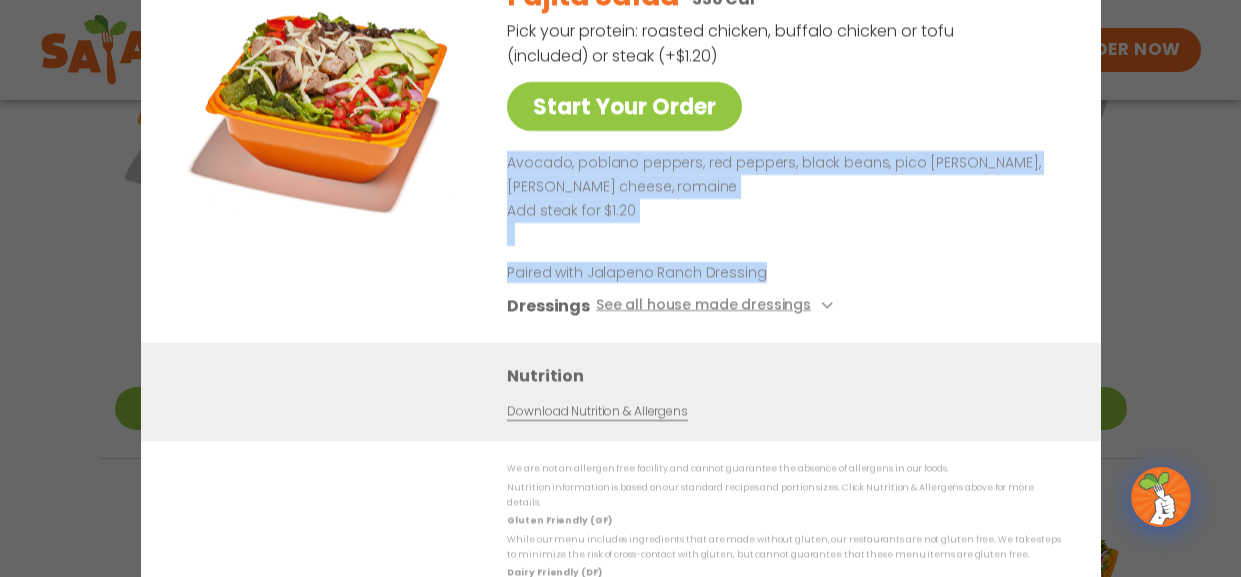 drag, startPoint x: 507, startPoint y: 169, endPoint x: 764, endPoint y: 267, distance: 275.0509 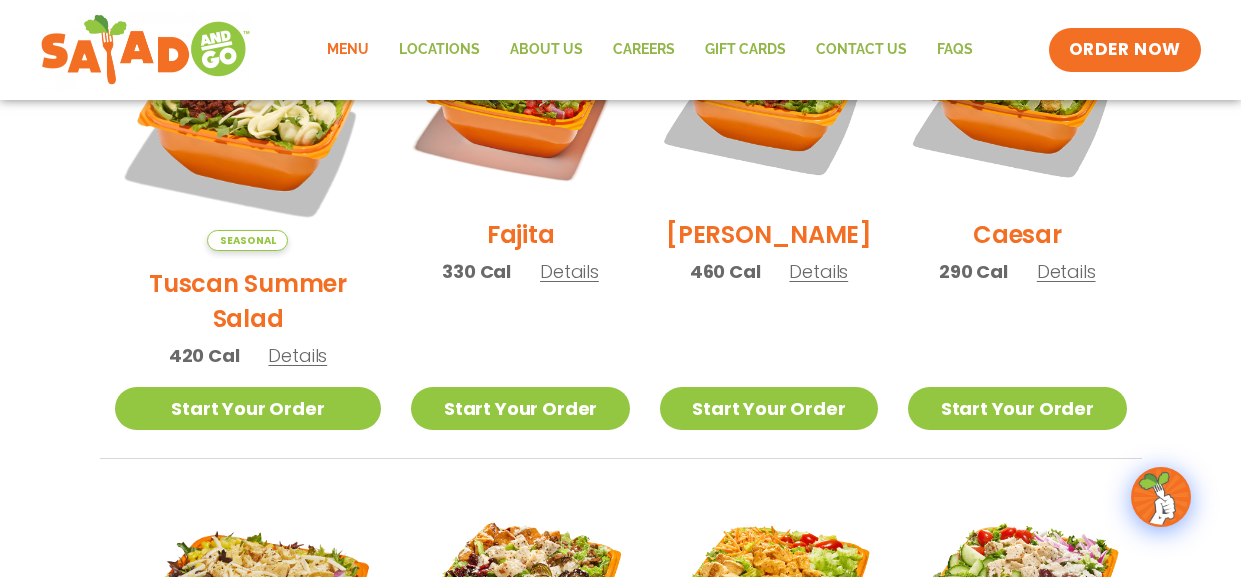 click on "Details" at bounding box center (818, 271) 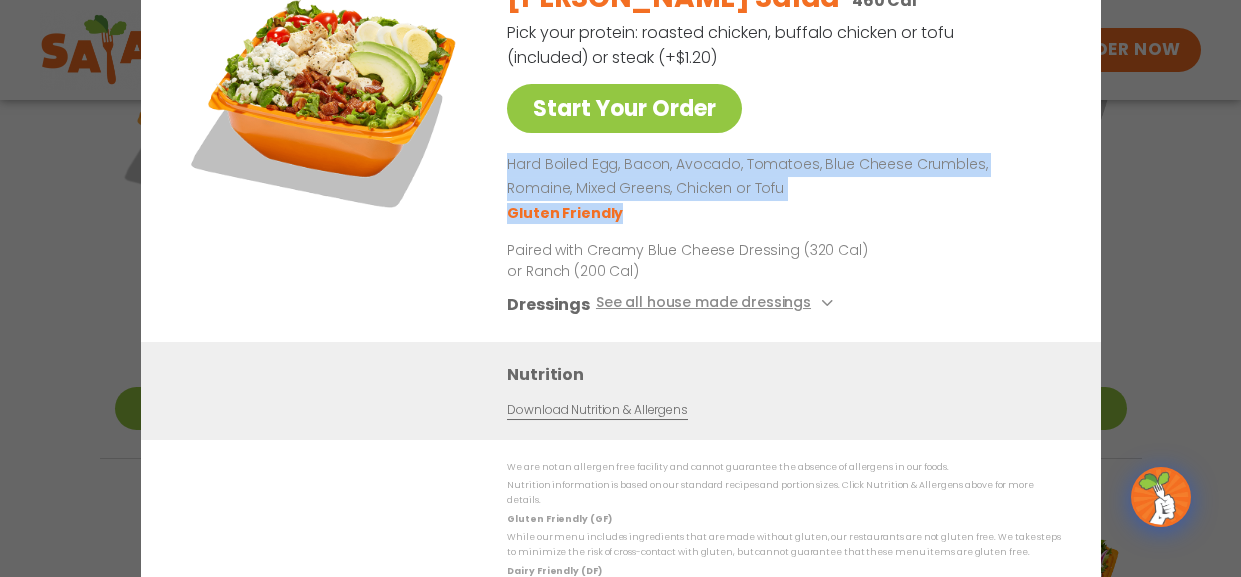 drag, startPoint x: 508, startPoint y: 172, endPoint x: 911, endPoint y: 212, distance: 404.98026 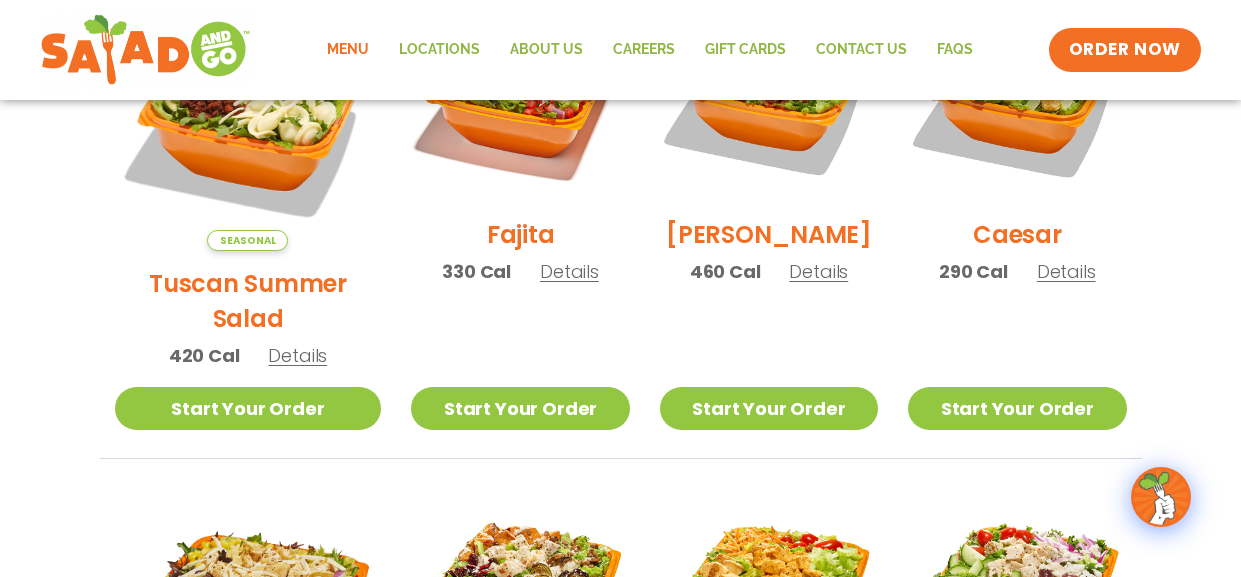 click on "Details" at bounding box center [1066, 271] 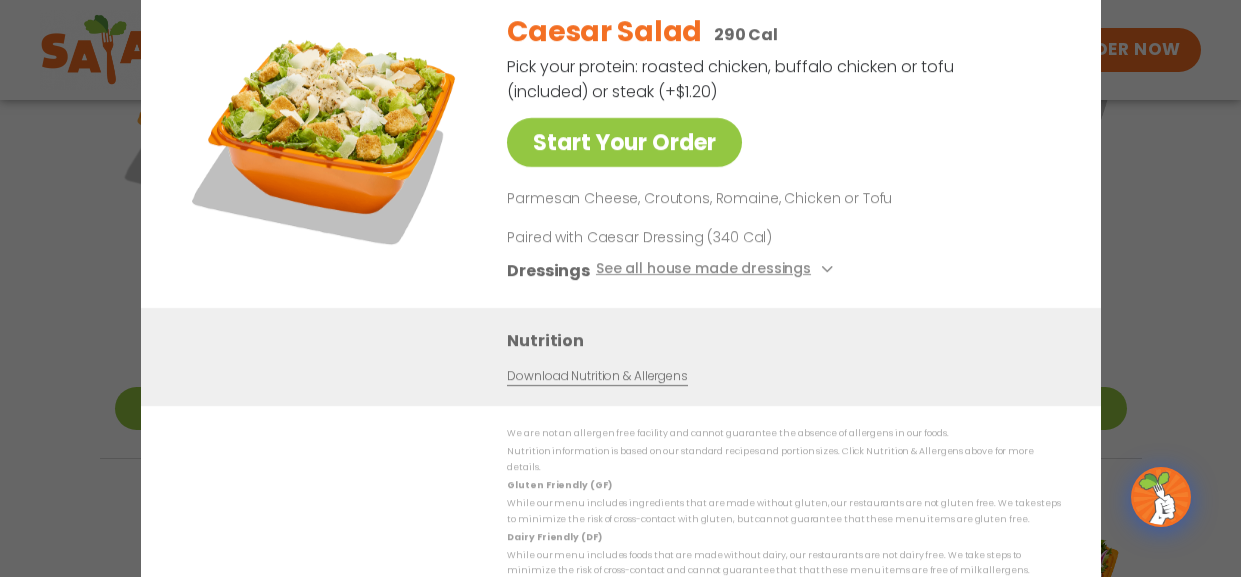 click on "Start Your Order Caesar Salad  290 Cal  Pick your protein: roasted chicken, buffalo chicken or tofu (included) or steak (+$1.20)   Start Your Order Parmesan Cheese, Croutons, Romaine, Chicken or Tofu Paired with Caesar Dressing (340 Cal) Dressings   See all house made dressings    Caesar GF   Balsamic Vinaigrette GF DF V   BBQ Ranch GF   Creamy Blue Cheese GF   Creamy Greek GF   Jalapeño Ranch GF   Ranch GF   Thai Peanut GF DF Nutrition   Download Nutrition & Allergens We are not an allergen free facility and cannot guarantee the absence of allergens in our foods. Nutrition information is based on our standard recipes and portion sizes. Click Nutrition & Allergens above for more details. Gluten Friendly (GF) While our menu includes ingredients that are made without gluten, our restaurants are not gluten free. We take steps to minimize the risk of cross-contact with gluten, but cannot guarantee that these menu items are gluten free. Dairy Friendly (DF)" at bounding box center (621, 289) 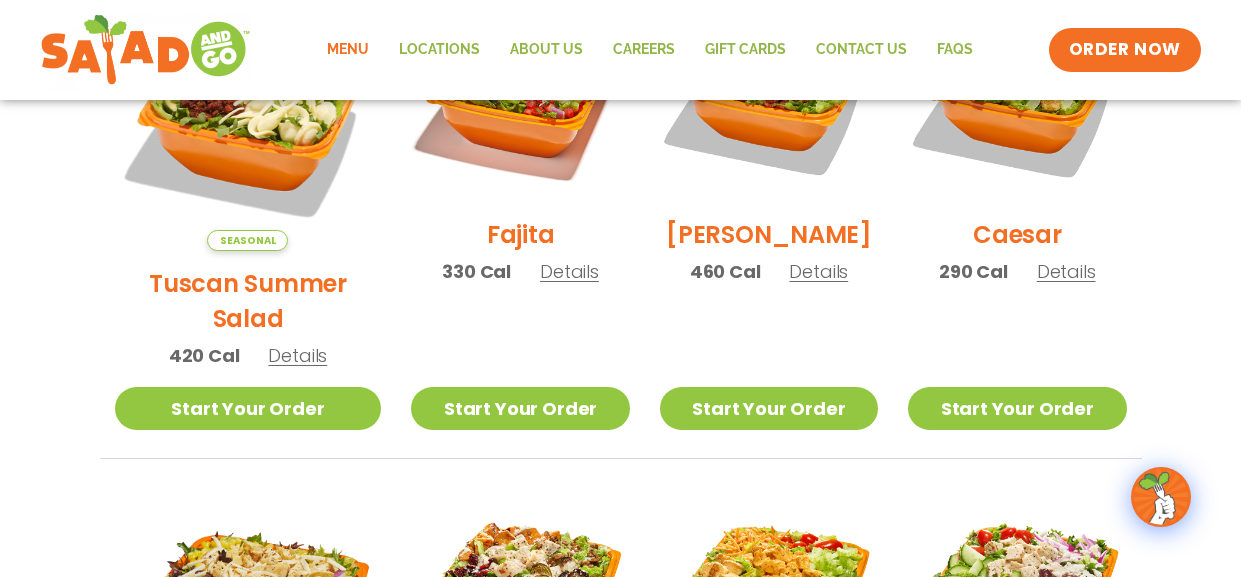 click on "Details" at bounding box center (1066, 271) 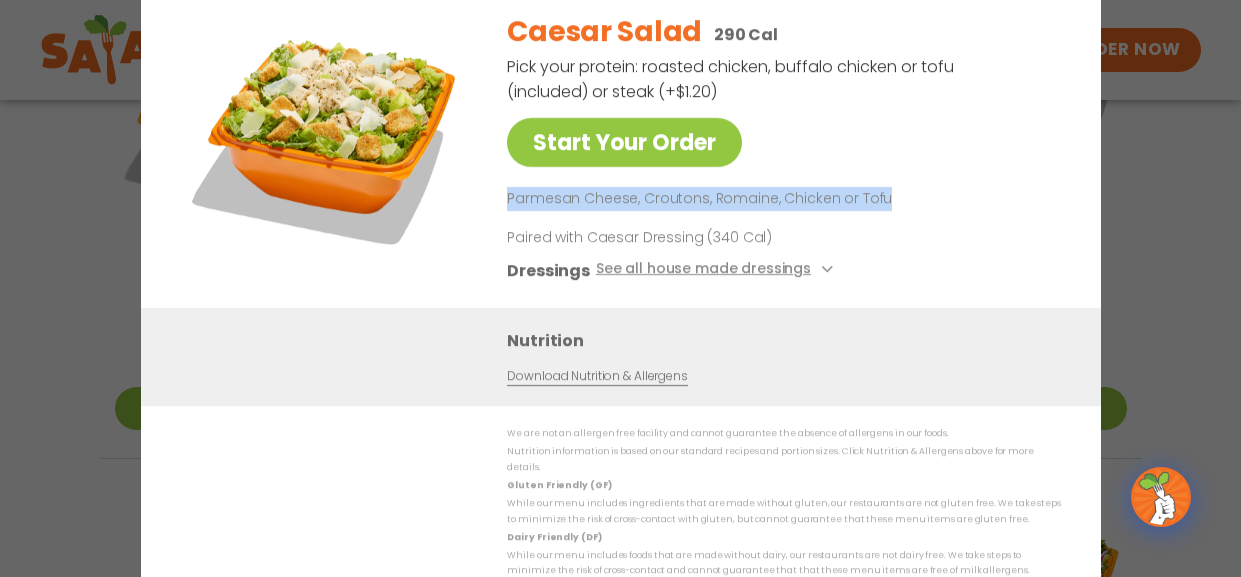 drag, startPoint x: 509, startPoint y: 202, endPoint x: 895, endPoint y: 191, distance: 386.1567 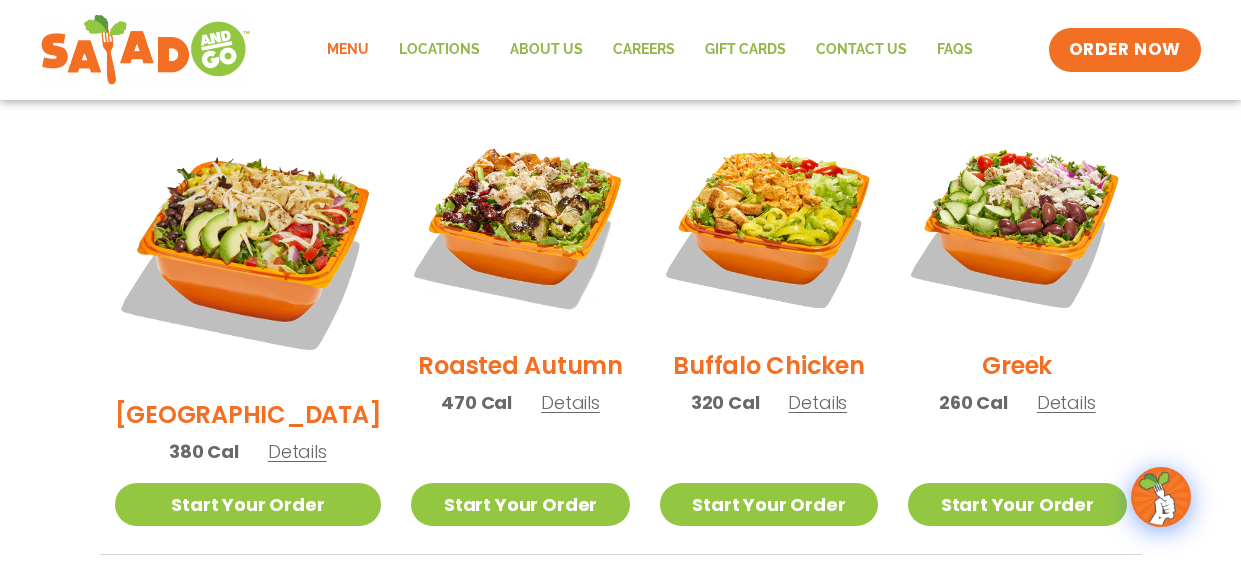 scroll, scrollTop: 1077, scrollLeft: 0, axis: vertical 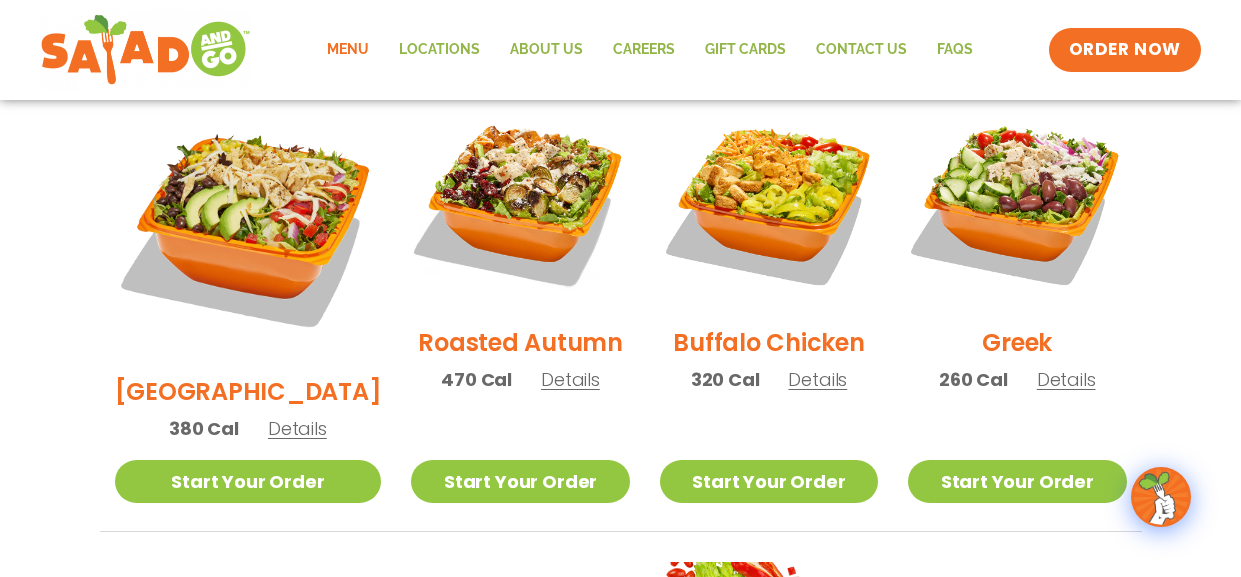 click on "[GEOGRAPHIC_DATA]" at bounding box center [248, 391] 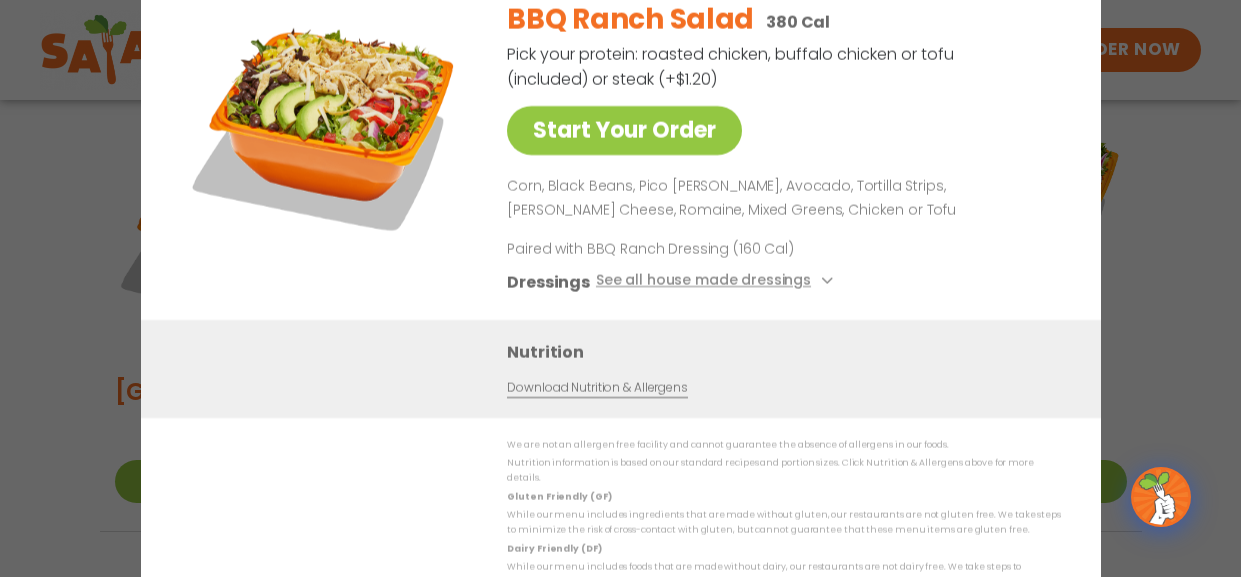 click on "Start Your Order BBQ Ranch Salad  380 Cal  Pick your protein: roasted chicken, buffalo chicken or tofu (included) or steak (+$1.20)   Start Your Order Corn, Black Beans, Pico de Gallo, Avocado, Tortilla Strips, Pepper Jack Cheese, Romaine, Mixed Greens, Chicken or Tofu Paired with BBQ Ranch Dressing (160 Cal) Dressings   See all house made dressings    BBQ Ranch GF   Balsamic Vinaigrette GF DF V   Caesar GF   Creamy Blue Cheese GF   Creamy Greek GF   Jalapeño Ranch GF   Ranch GF   Thai Peanut GF DF" at bounding box center (621, 152) 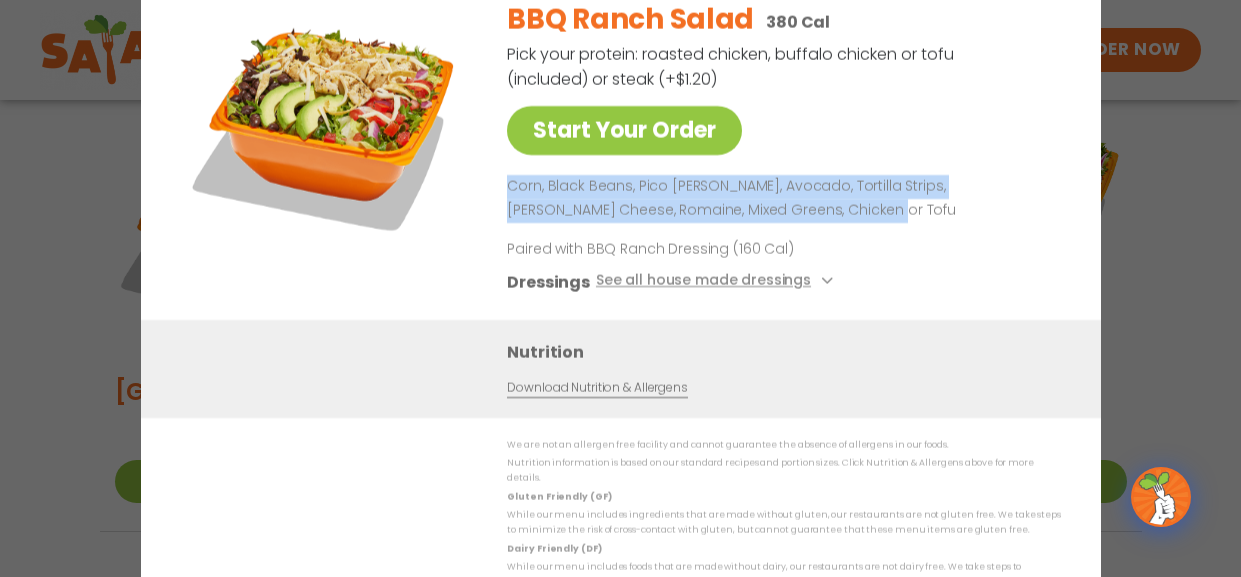 drag, startPoint x: 506, startPoint y: 190, endPoint x: 786, endPoint y: 206, distance: 280.45676 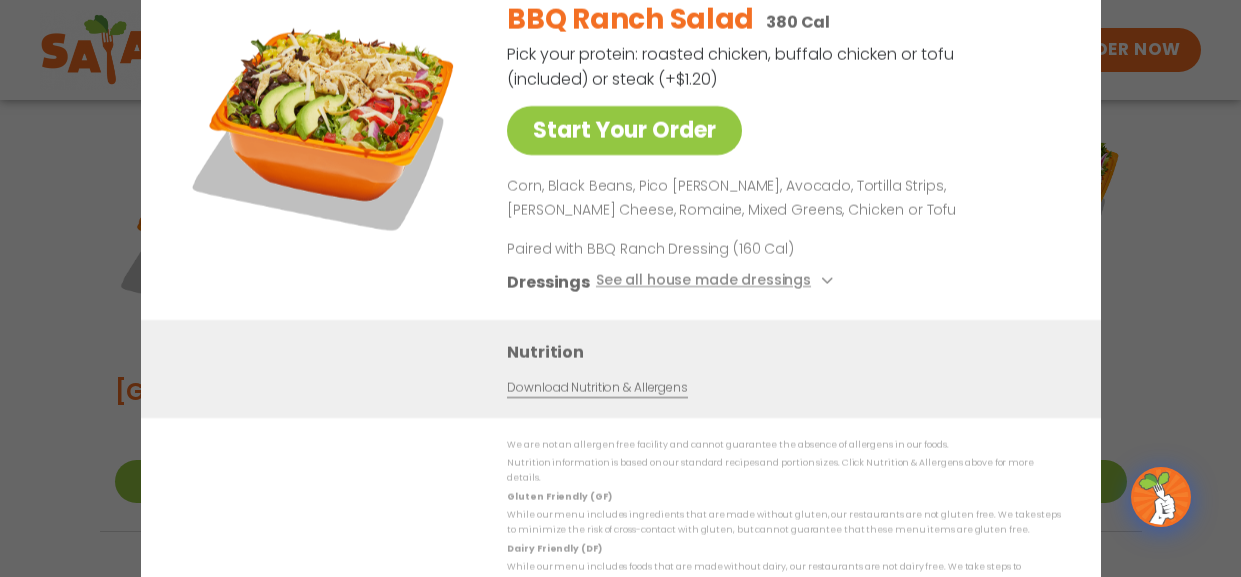 click on "Start Your Order BBQ Ranch Salad  380 Cal  Pick your protein: roasted chicken, buffalo chicken or tofu (included) or steak (+$1.20)   Start Your Order Corn, Black Beans, Pico de Gallo, Avocado, Tortilla Strips, Pepper Jack Cheese, Romaine, Mixed Greens, Chicken or Tofu Paired with BBQ Ranch Dressing (160 Cal) Dressings   See all house made dressings    BBQ Ranch GF   Balsamic Vinaigrette GF DF V   Caesar GF   Creamy Blue Cheese GF   Creamy Greek GF   Jalapeño Ranch GF   Ranch GF   Thai Peanut GF DF Nutrition   Download Nutrition & Allergens We are not an allergen free facility and cannot guarantee the absence of allergens in our foods. Nutrition information is based on our standard recipes and portion sizes. Click Nutrition & Allergens above for more details. Gluten Friendly (GF) Dairy Friendly (DF)" at bounding box center [620, 288] 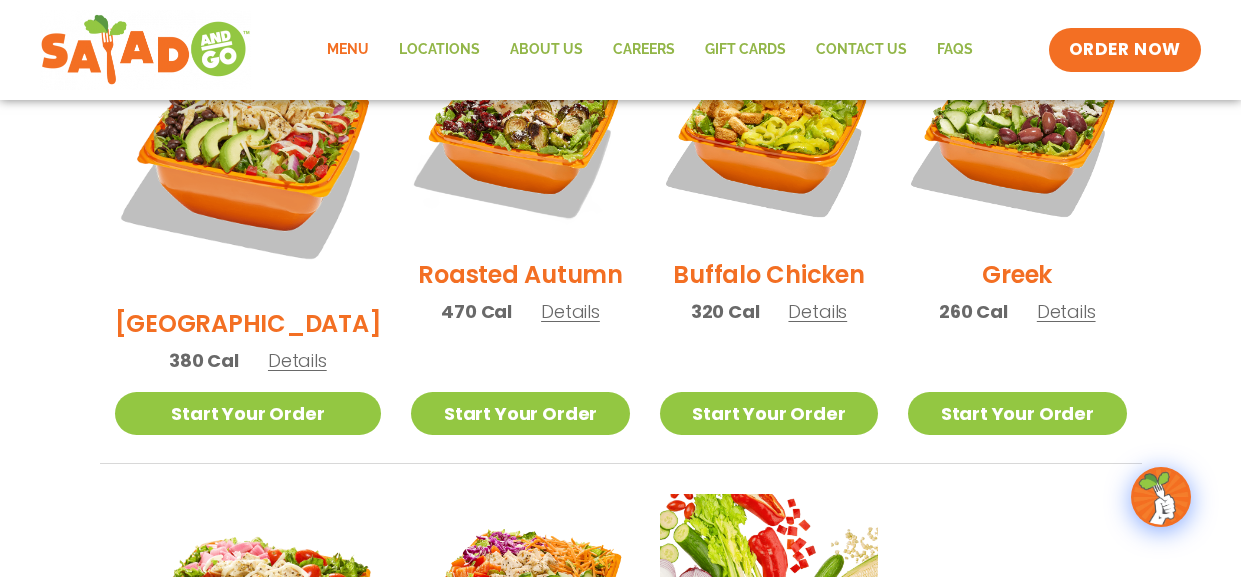 scroll, scrollTop: 1145, scrollLeft: 0, axis: vertical 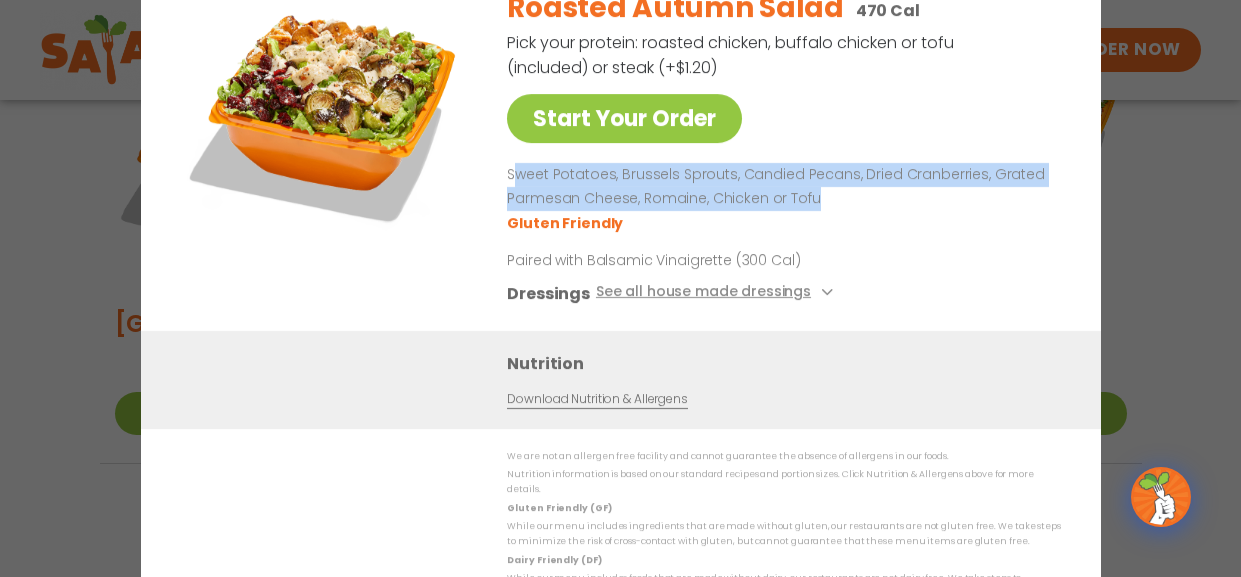 drag, startPoint x: 511, startPoint y: 178, endPoint x: 813, endPoint y: 207, distance: 303.3892 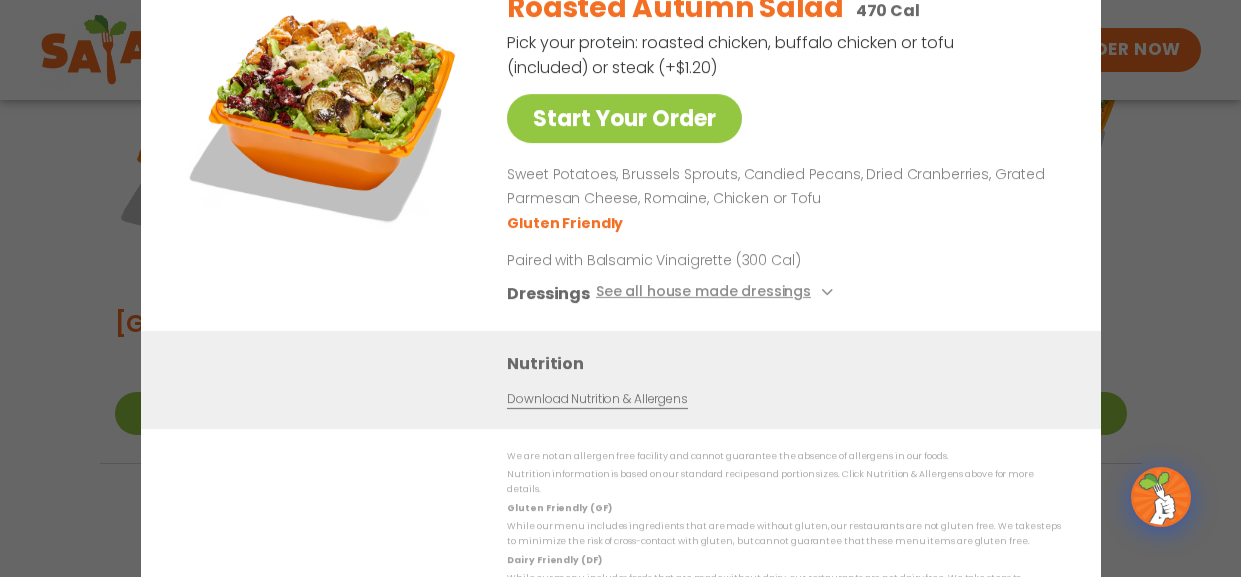 click on "Start Your Order Roasted Autumn Salad  470 Cal  Pick your protein: roasted chicken, buffalo chicken or tofu (included) or steak (+$1.20)   Start Your Order Sweet Potatoes, Brussels Sprouts, Candied Pecans, Dried Cranberries, Grated Parmesan Cheese, Romaine, Chicken or Tofu Gluten Friendly Paired with Balsamic Vinaigrette (300 Cal) Dressings   See all house made dressings    Caesar GF   Balsamic Vinaigrette GF DF V   BBQ Ranch GF   Creamy Blue Cheese GF   Creamy Greek GF   Jalapeño Ranch GF   Ranch GF   Thai Peanut GF DF" at bounding box center [621, 151] 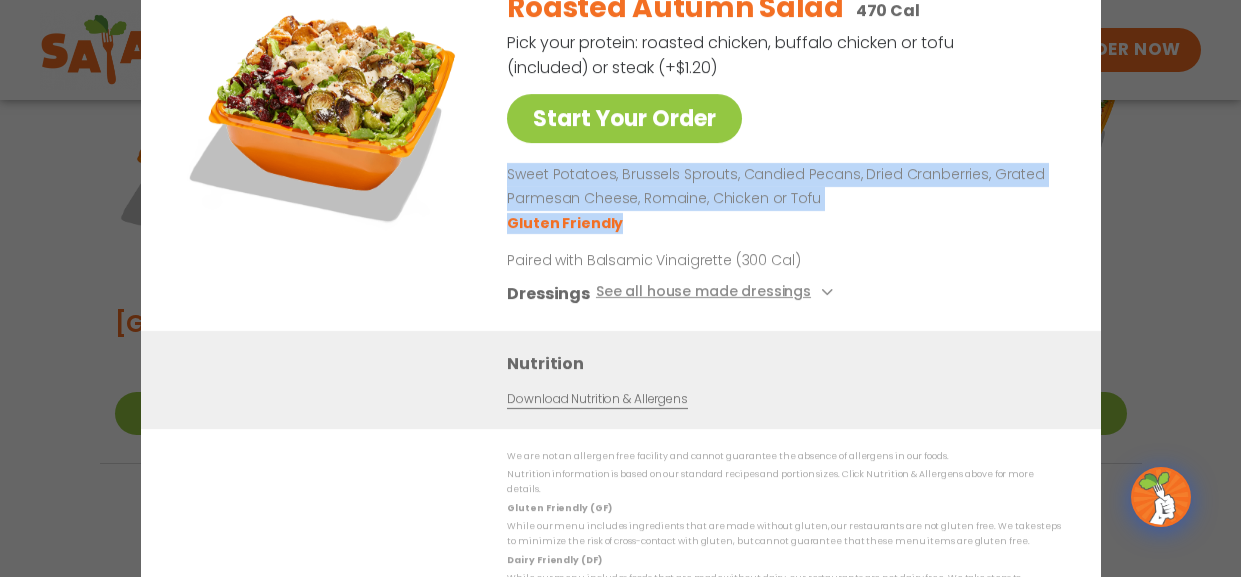 drag, startPoint x: 510, startPoint y: 179, endPoint x: 934, endPoint y: 135, distance: 426.27692 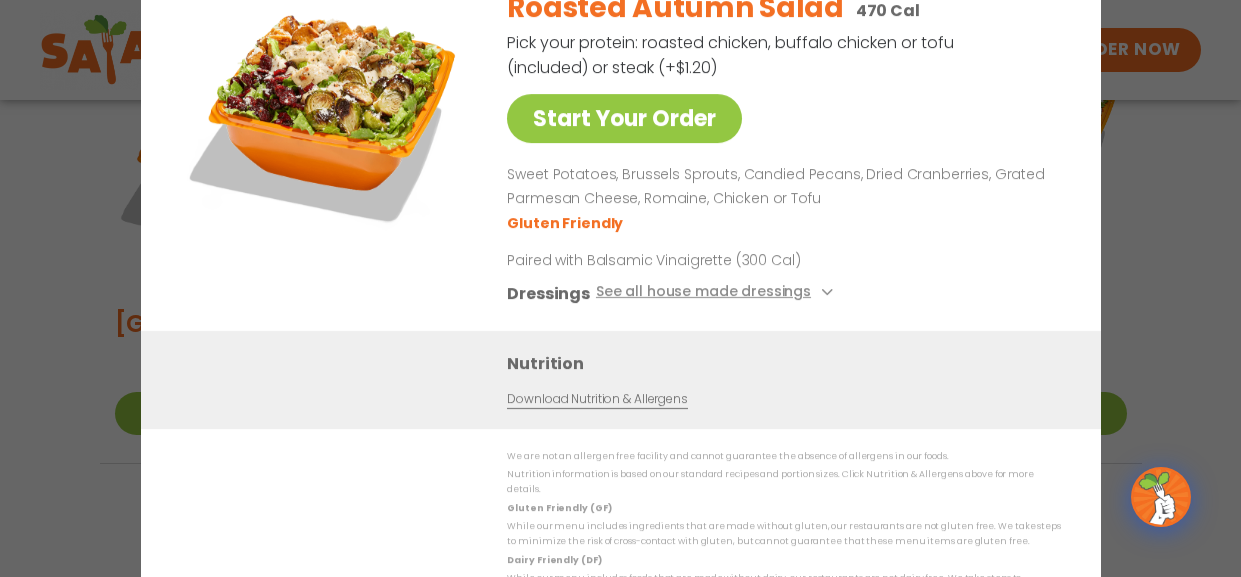 click on "Sweet Potatoes, Brussels Sprouts, Candied Pecans, Dried Cranberries, Grated Parmesan Cheese, Romaine, Chicken or Tofu" at bounding box center [780, 187] 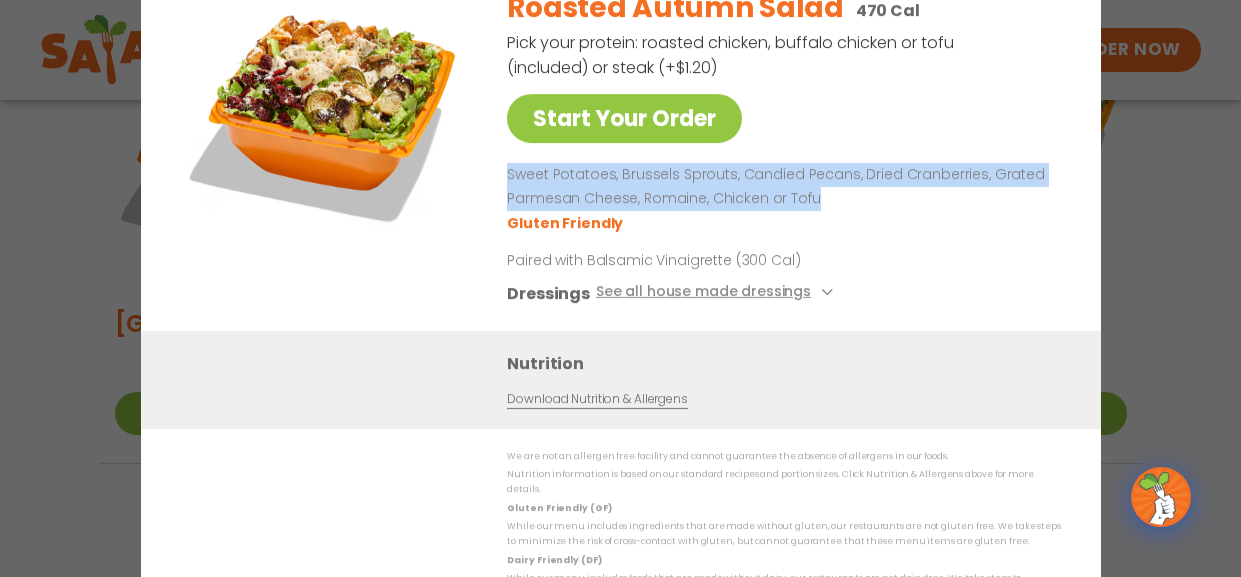 drag, startPoint x: 510, startPoint y: 178, endPoint x: 815, endPoint y: 203, distance: 306.0229 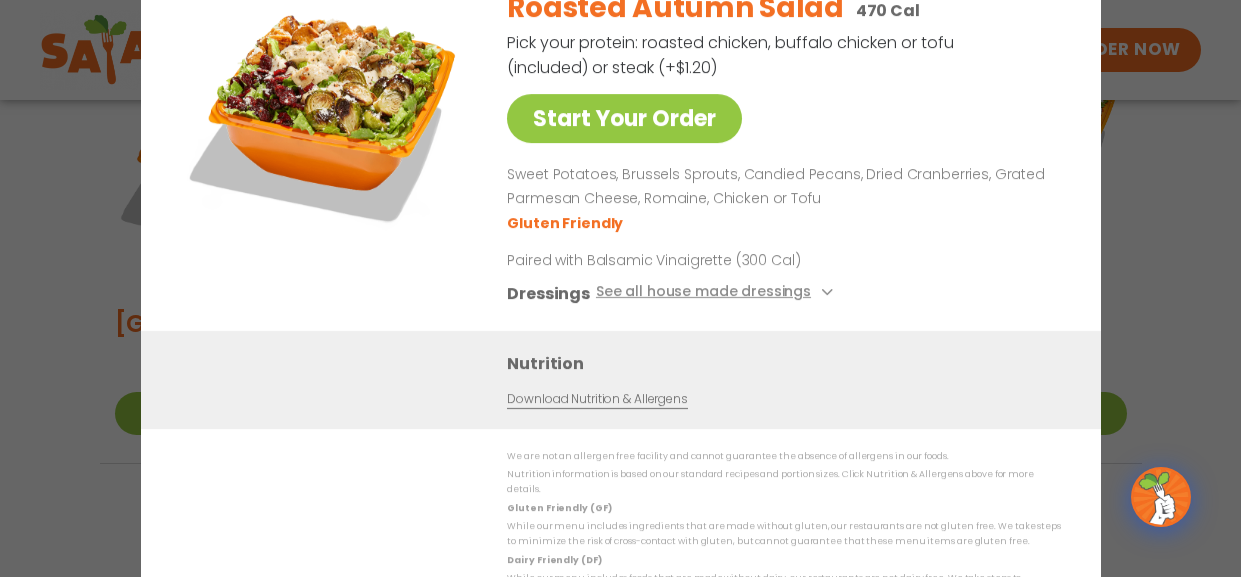 click on "Start Your Order Roasted Autumn Salad  470 Cal  Pick your protein: roasted chicken, buffalo chicken or tofu (included) or steak (+$1.20)   Start Your Order Sweet Potatoes, Brussels Sprouts, Candied Pecans, Dried Cranberries, Grated Parmesan Cheese, Romaine, Chicken or Tofu Gluten Friendly Paired with Balsamic Vinaigrette (300 Cal) Dressings   See all house made dressings    Caesar GF   Balsamic Vinaigrette GF DF V   BBQ Ranch GF   Creamy Blue Cheese GF   Creamy Greek GF   Jalapeño Ranch GF   Ranch GF   Thai Peanut GF DF Nutrition   Download Nutrition & Allergens We are not an allergen free facility and cannot guarantee the absence of allergens in our foods. Nutrition information is based on our standard recipes and portion sizes. Click Nutrition & Allergens above for more details. Gluten Friendly (GF) Dairy Friendly (DF)" at bounding box center (620, 288) 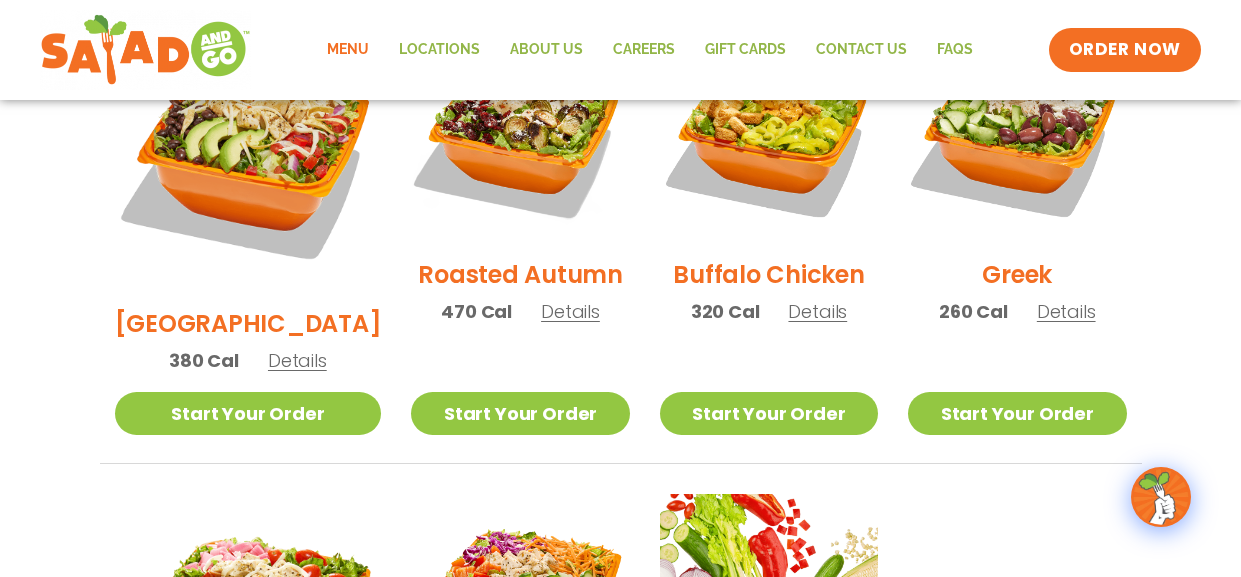 click on "Details" at bounding box center (817, 311) 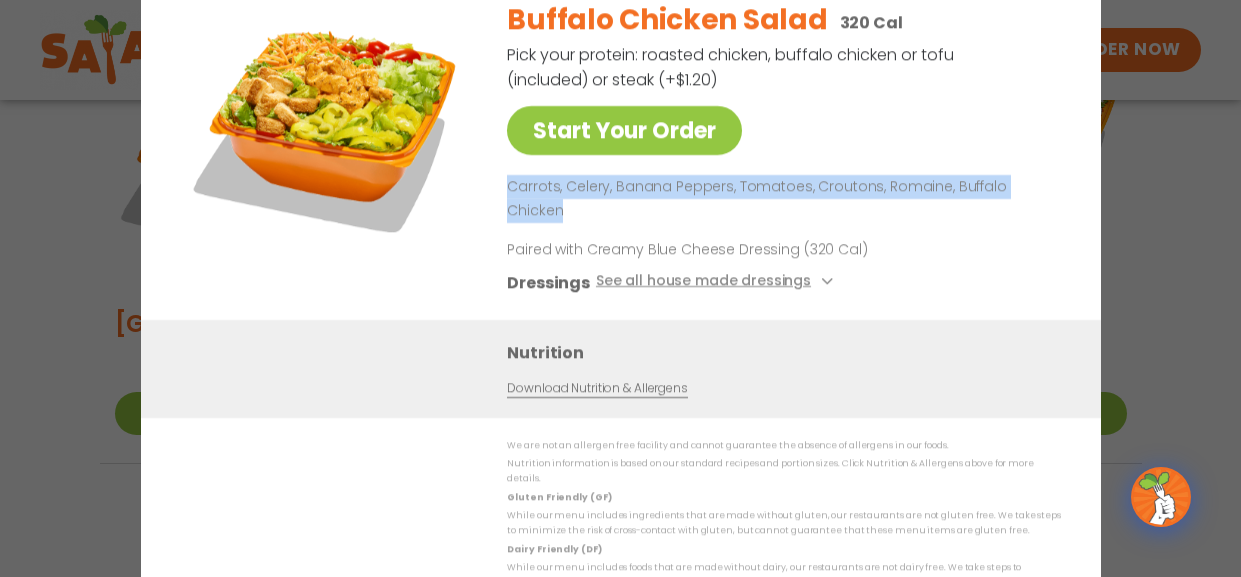 drag, startPoint x: 508, startPoint y: 203, endPoint x: 1092, endPoint y: 210, distance: 584.04193 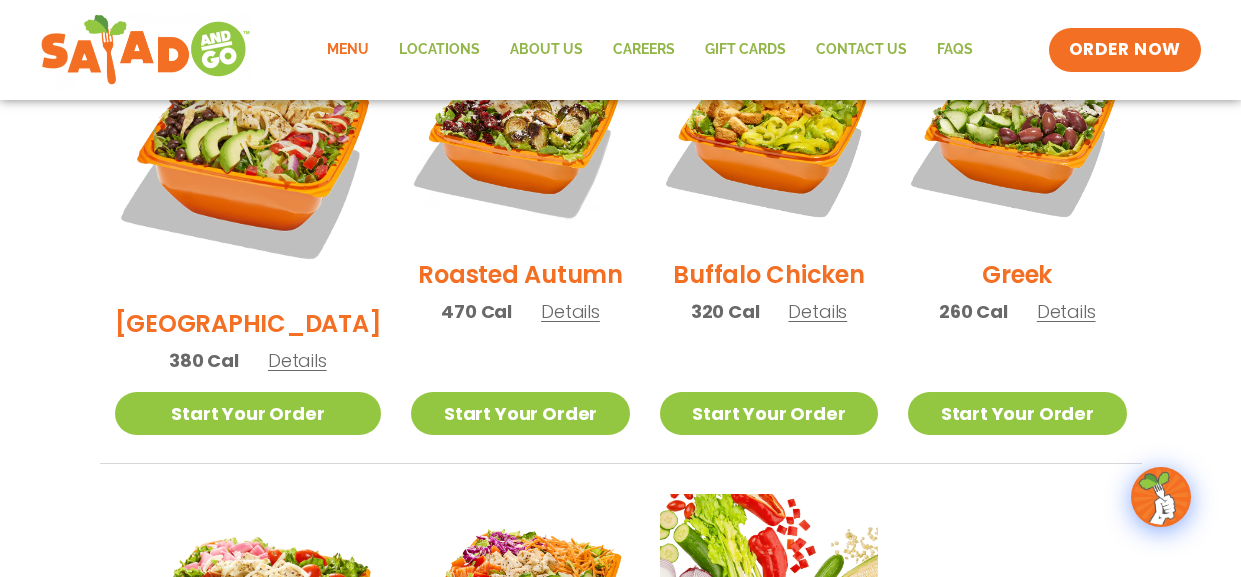click on "Details" at bounding box center [817, 311] 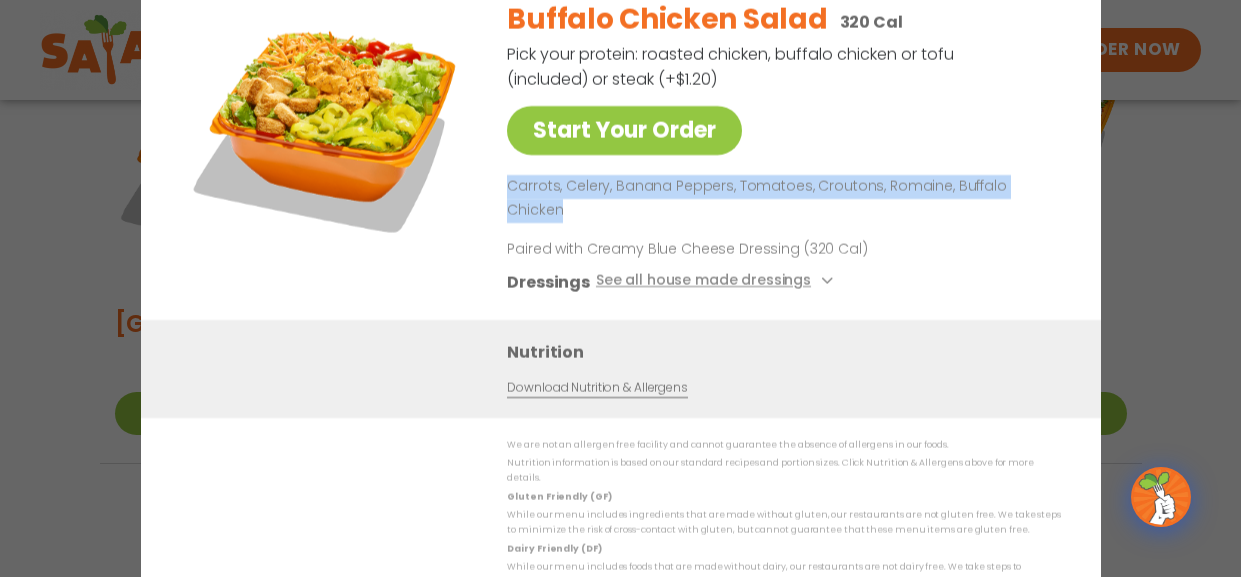 drag, startPoint x: 512, startPoint y: 204, endPoint x: 1050, endPoint y: 204, distance: 538 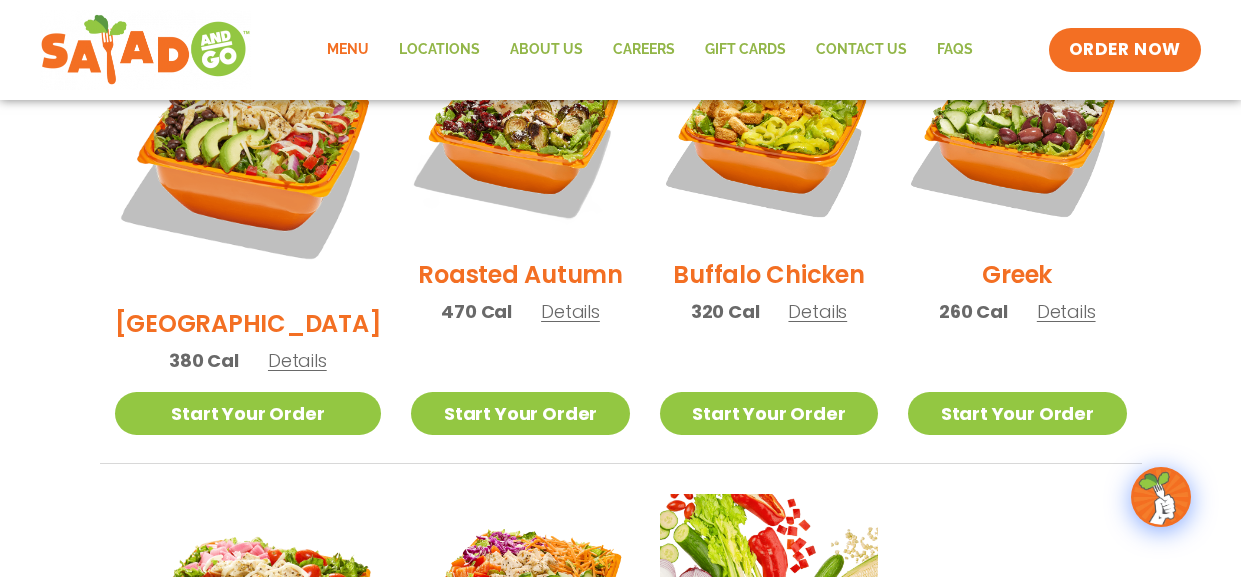 click on "Details" at bounding box center (1066, 311) 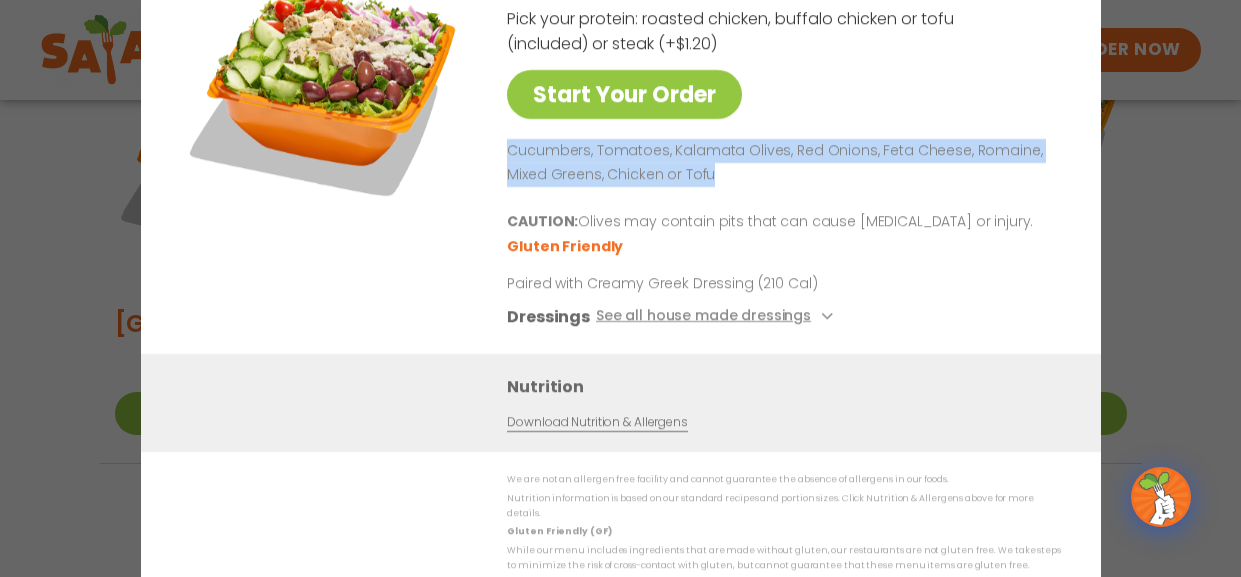 drag, startPoint x: 507, startPoint y: 155, endPoint x: 718, endPoint y: 182, distance: 212.72047 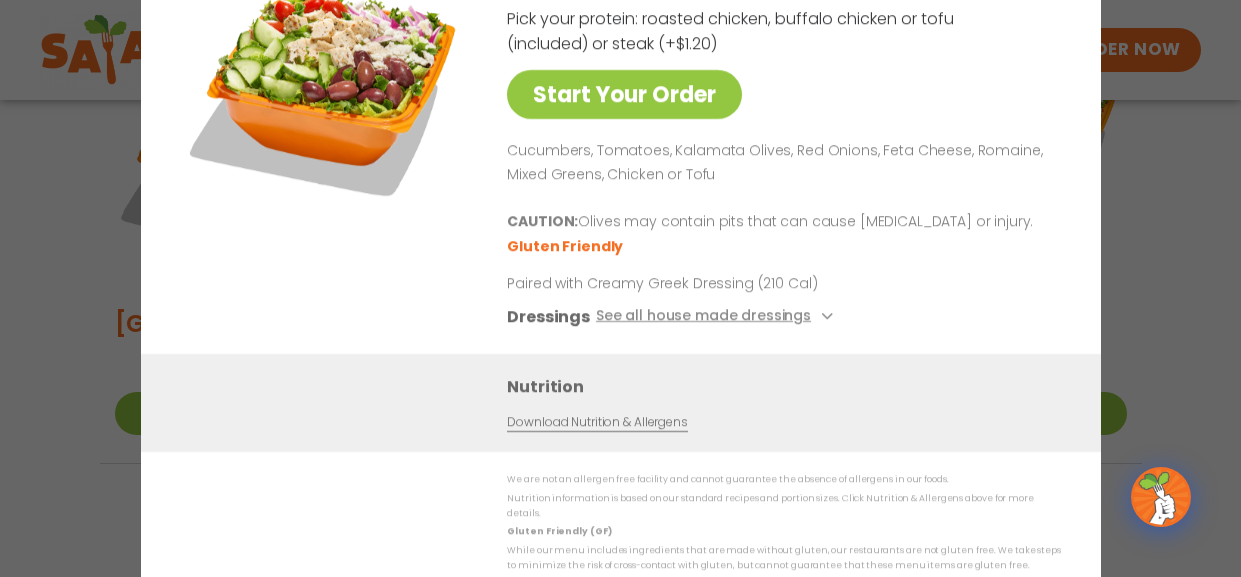 click on "Start Your Order Greek Salad  260 Cal  Pick your protein: roasted chicken, buffalo chicken or tofu (included) or steak (+$1.20)   Start Your Order Cucumbers, Tomatoes, Kalamata Olives, Red Onions, Feta Cheese, Romaine, Mixed Greens, Chicken or Tofu   CAUTION:  Olives may contain pits that can cause choking or injury. Gluten Friendly Paired with Creamy Greek Dressing (210 Cal) Dressings   See all house made dressings    Creamy Greek GF   Balsamic Vinaigrette GF DF V   BBQ Ranch GF   Caesar GF   Creamy Blue Cheese GF   Jalapeño Ranch GF   Ranch GF   Thai Peanut GF DF Nutrition   Download Nutrition & Allergens We are not an allergen free facility and cannot guarantee the absence of allergens in our foods. Nutrition information is based on our standard recipes and portion sizes. Click Nutrition & Allergens above for more details. Gluten Friendly (GF) Dairy Friendly (DF)" at bounding box center [620, 288] 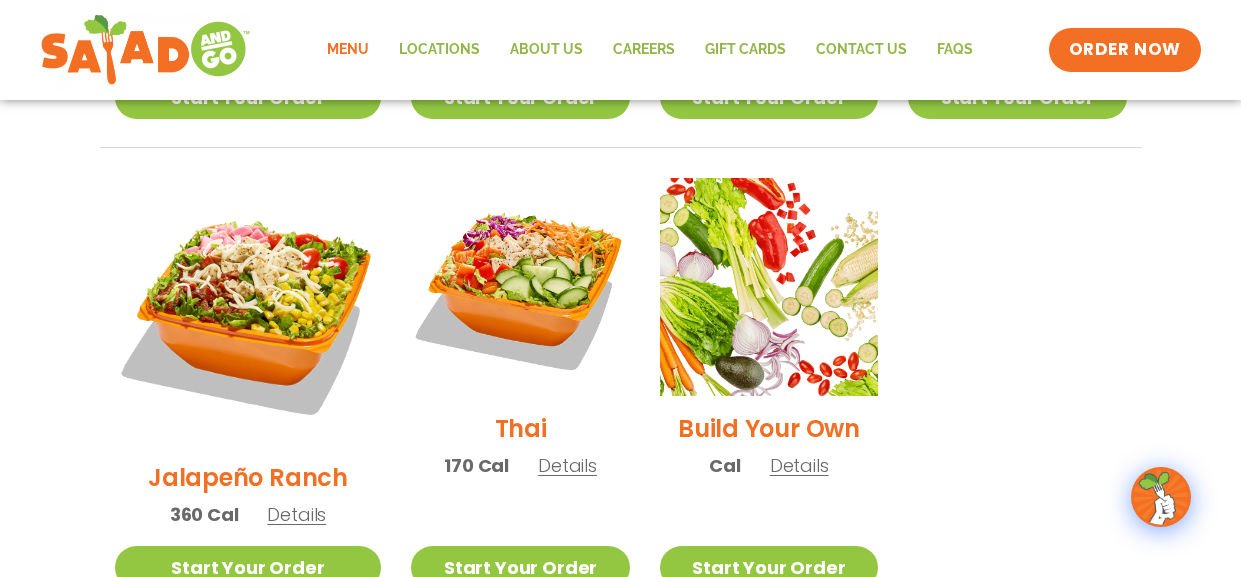 scroll, scrollTop: 1465, scrollLeft: 0, axis: vertical 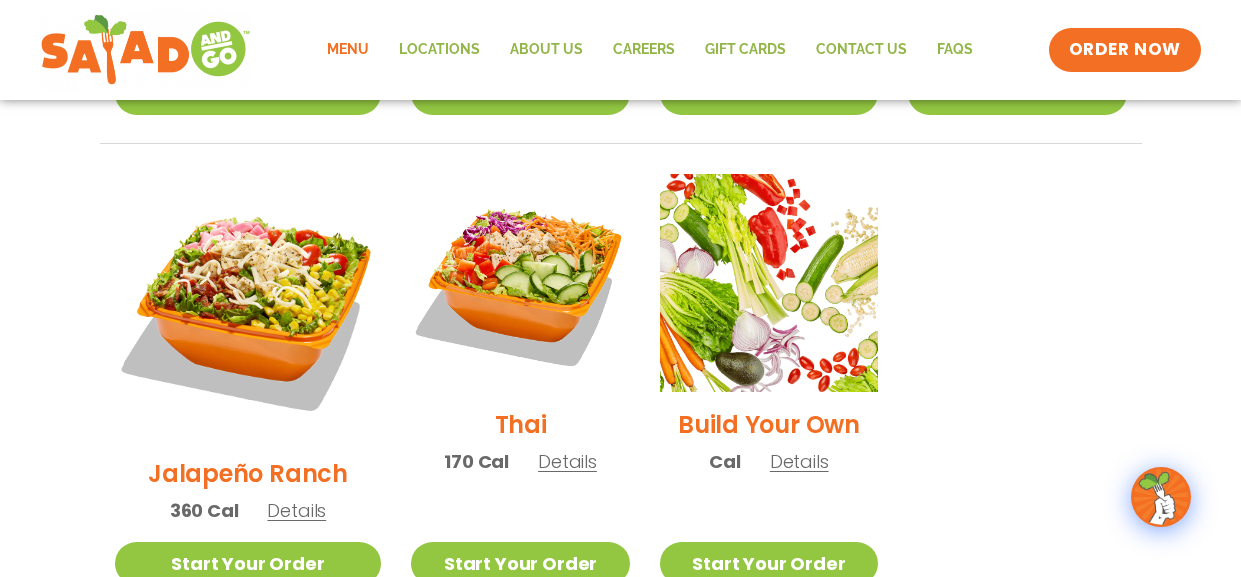 click on "Details" at bounding box center [296, 510] 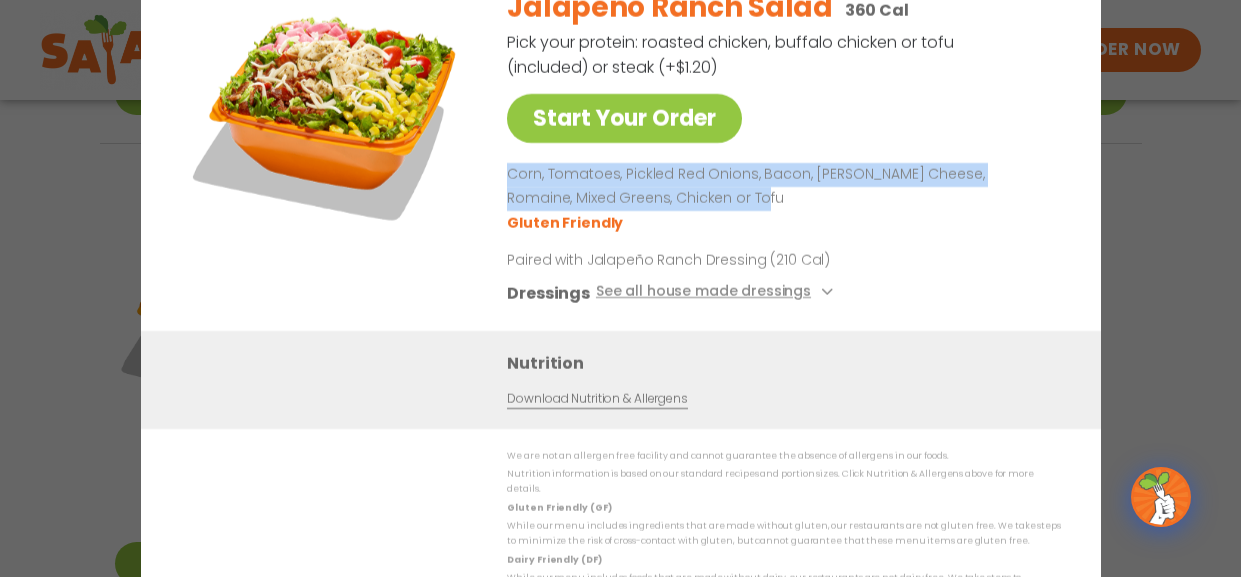 drag, startPoint x: 506, startPoint y: 178, endPoint x: 710, endPoint y: 208, distance: 206.19408 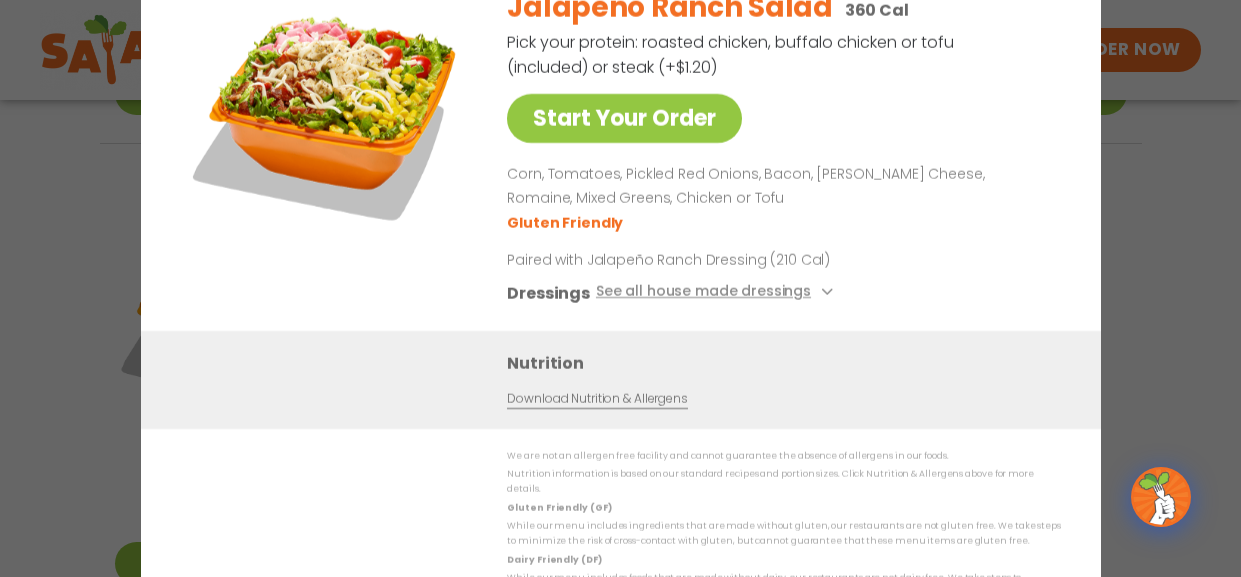 click on "Start Your Order Jalapeño Ranch Salad  360 Cal  Pick your protein: roasted chicken, buffalo chicken or tofu (included) or steak (+$1.20)   Start Your Order Corn, Tomatoes, Pickled Red Onions, Bacon, Pepper Jack Cheese, Romaine, Mixed Greens, Chicken or Tofu Gluten Friendly Paired with Jalapeño Ranch Dressing (210 Cal) Dressings   See all house made dressings    Jalapeño Ranch GF   Balsamic Vinaigrette GF DF V   BBQ Ranch GF   Caesar GF   Creamy Blue Cheese GF   Creamy Greek GF   Ranch GF   Thai Peanut GF DF Nutrition   Download Nutrition & Allergens We are not an allergen free facility and cannot guarantee the absence of allergens in our foods. Nutrition information is based on our standard recipes and portion sizes. Click Nutrition & Allergens above for more details. Gluten Friendly (GF) Dairy Friendly (DF)" at bounding box center (620, 288) 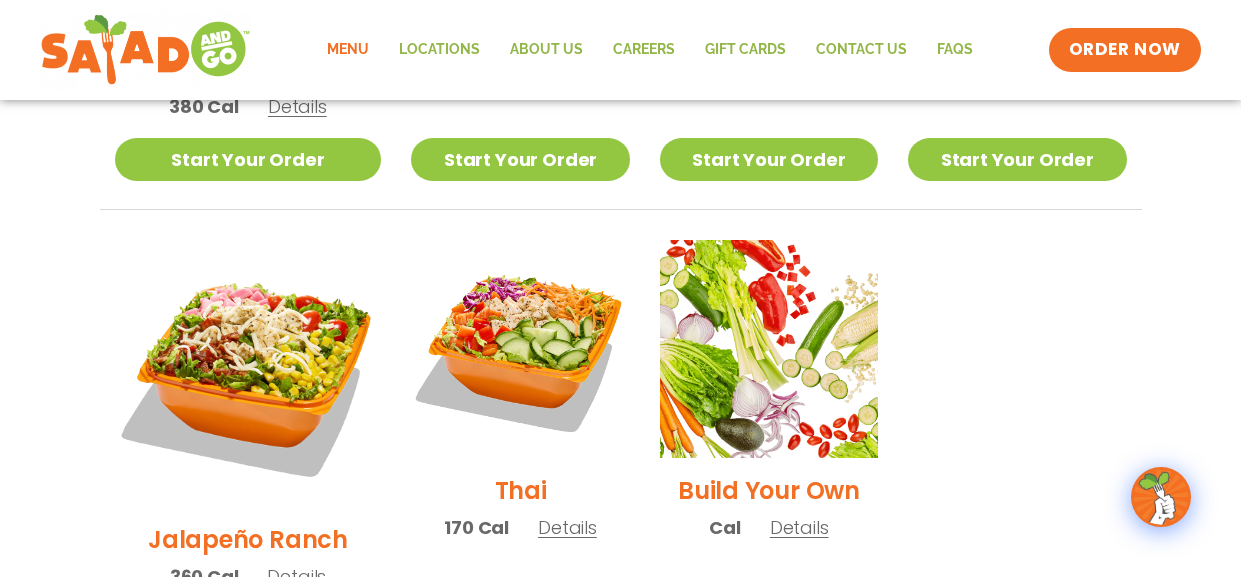 scroll, scrollTop: 1391, scrollLeft: 0, axis: vertical 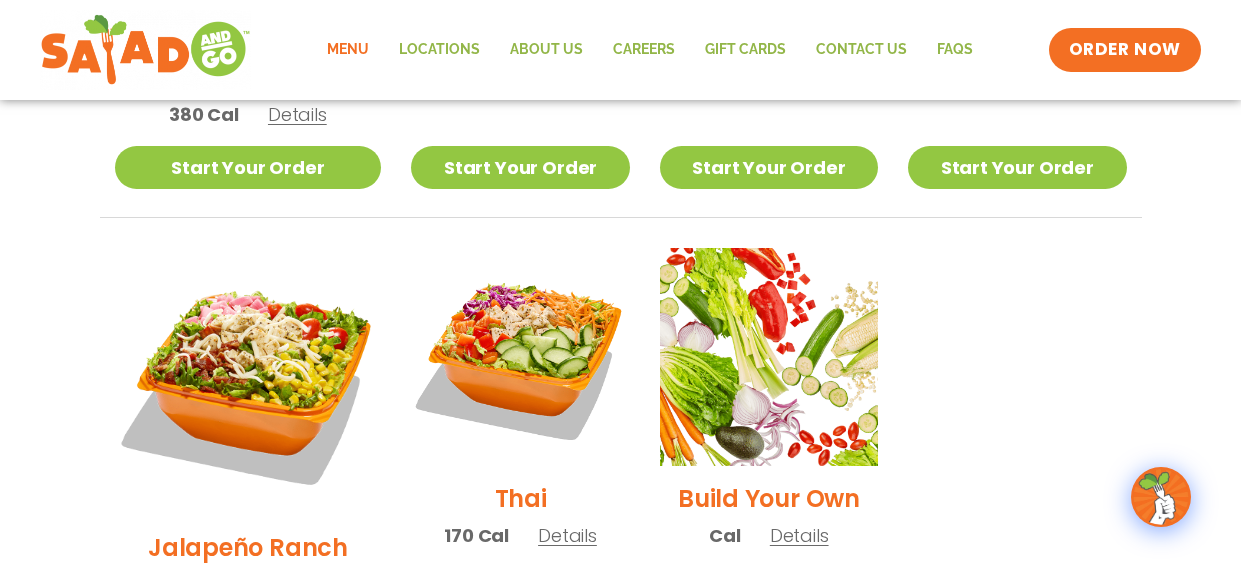 click on "Details" at bounding box center (567, 535) 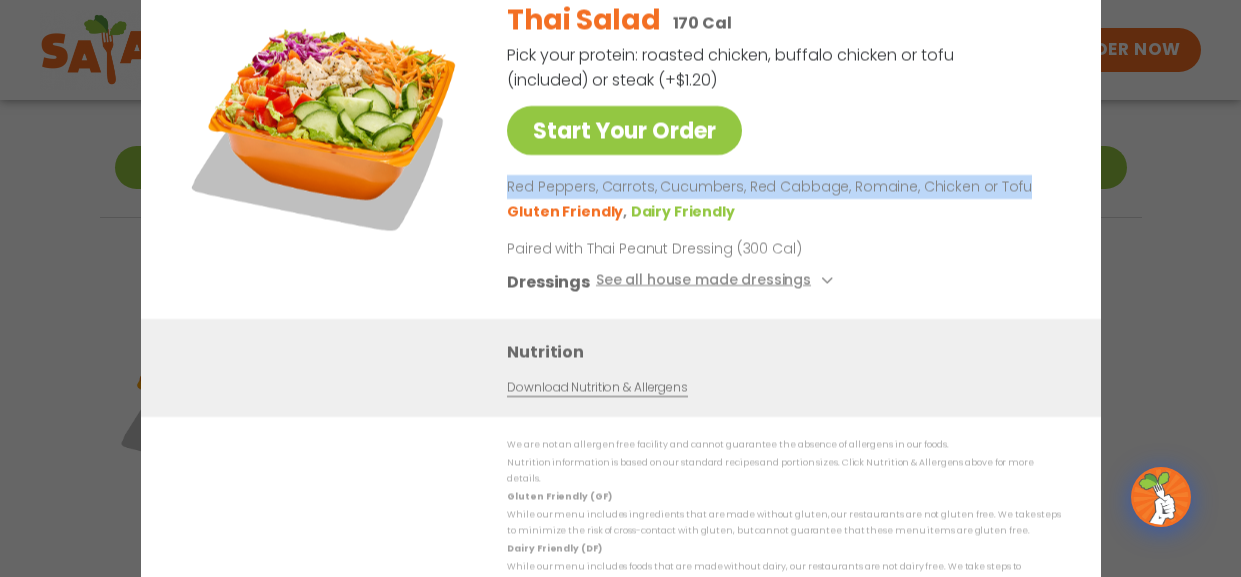drag, startPoint x: 510, startPoint y: 188, endPoint x: 1075, endPoint y: 186, distance: 565.00354 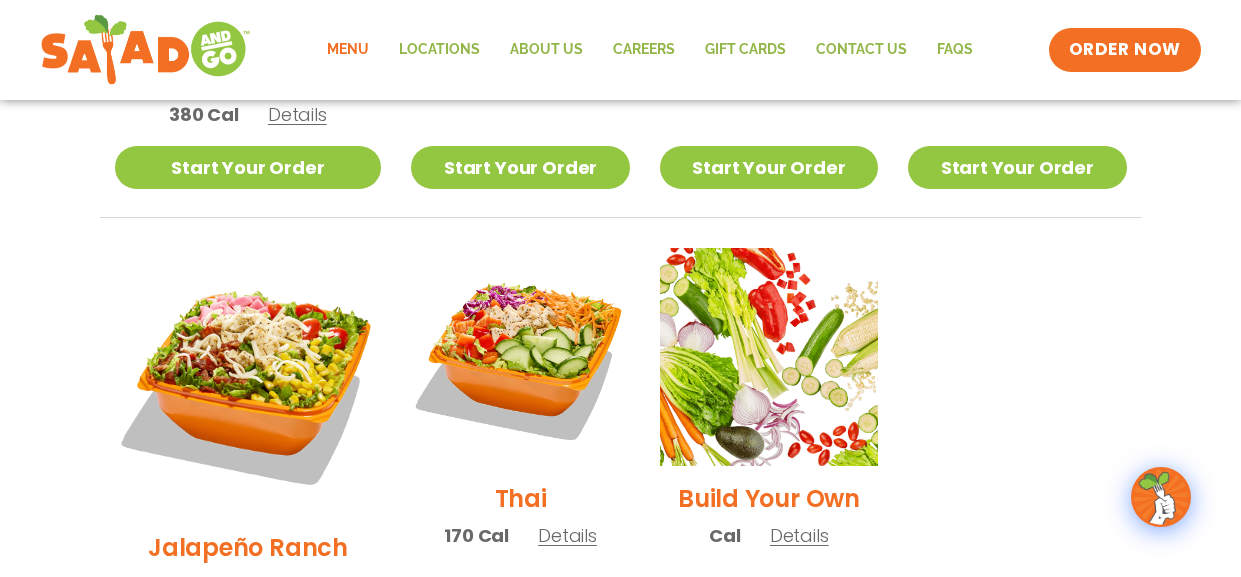 click on "Details" at bounding box center [567, 535] 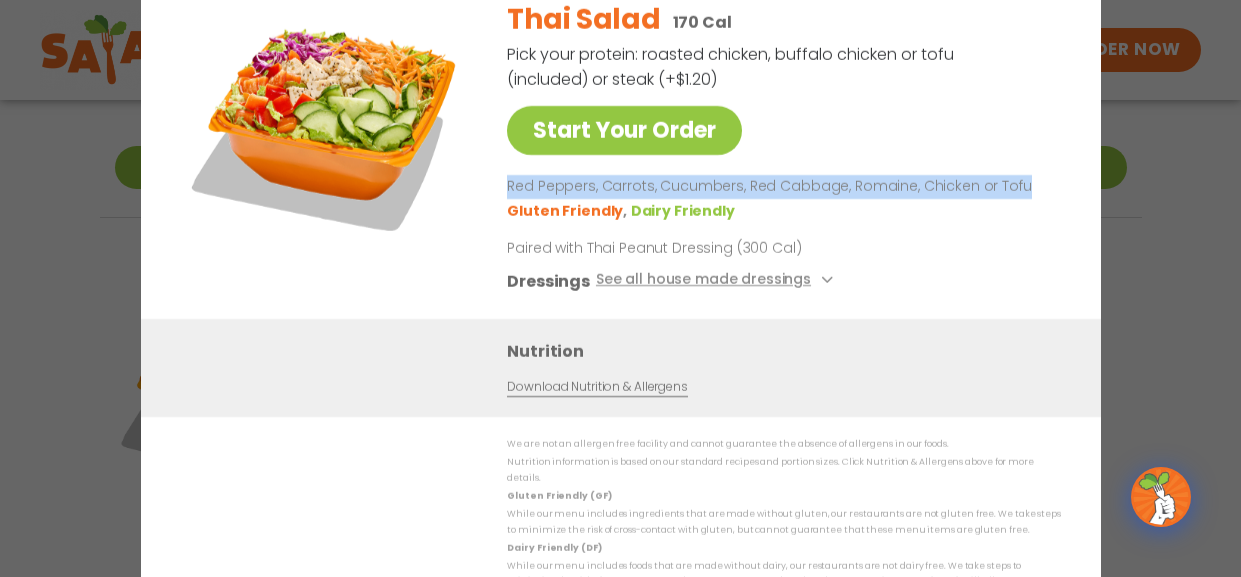 drag, startPoint x: 510, startPoint y: 193, endPoint x: 1016, endPoint y: 187, distance: 506.03558 